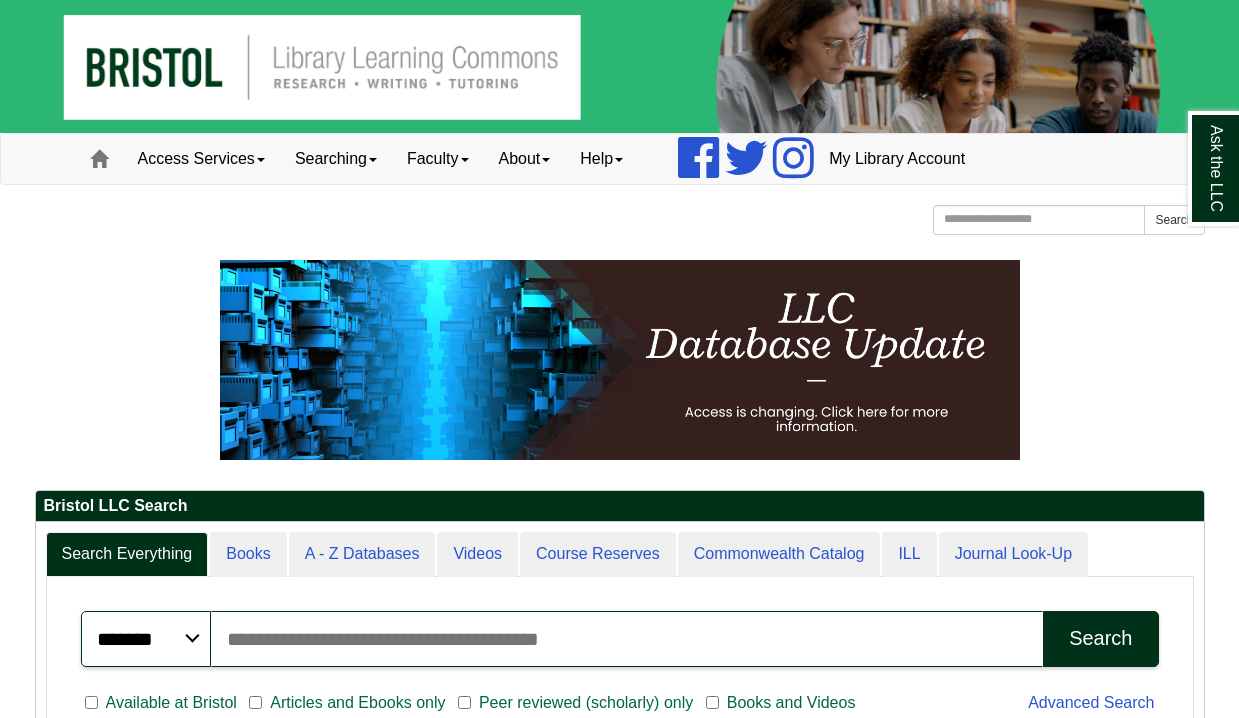 scroll, scrollTop: 0, scrollLeft: 0, axis: both 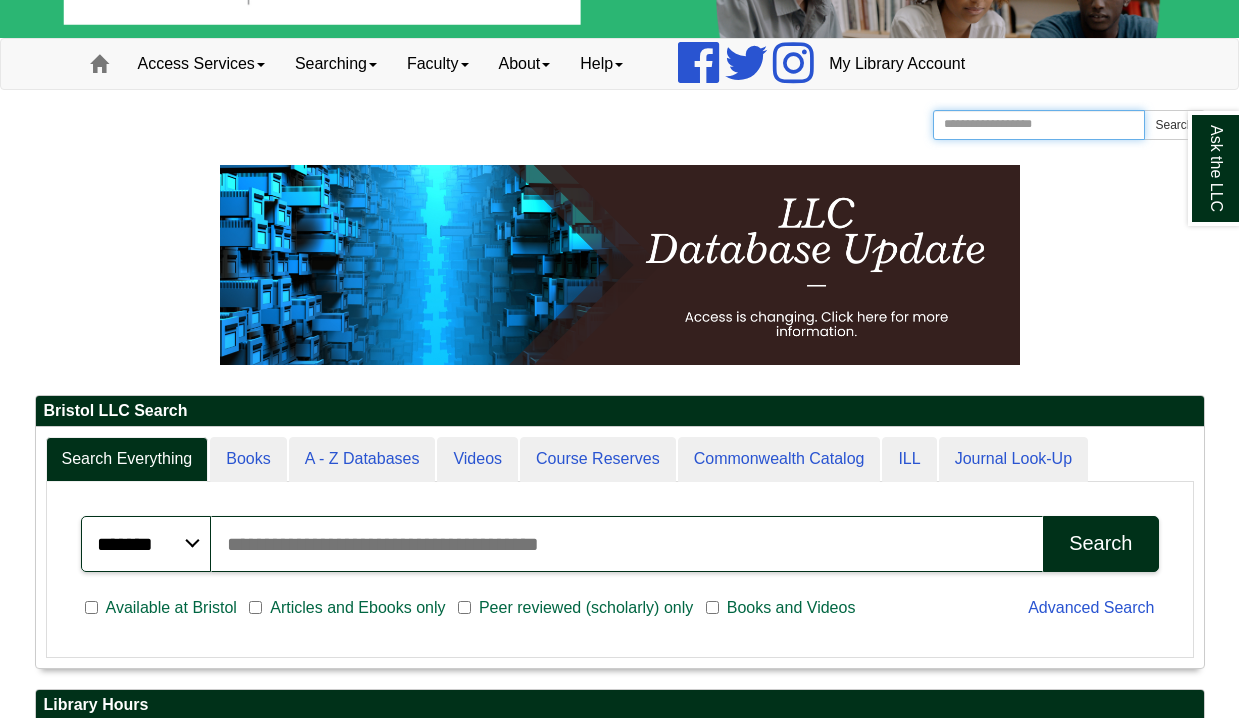 click on "Search the Website" at bounding box center (1039, 125) 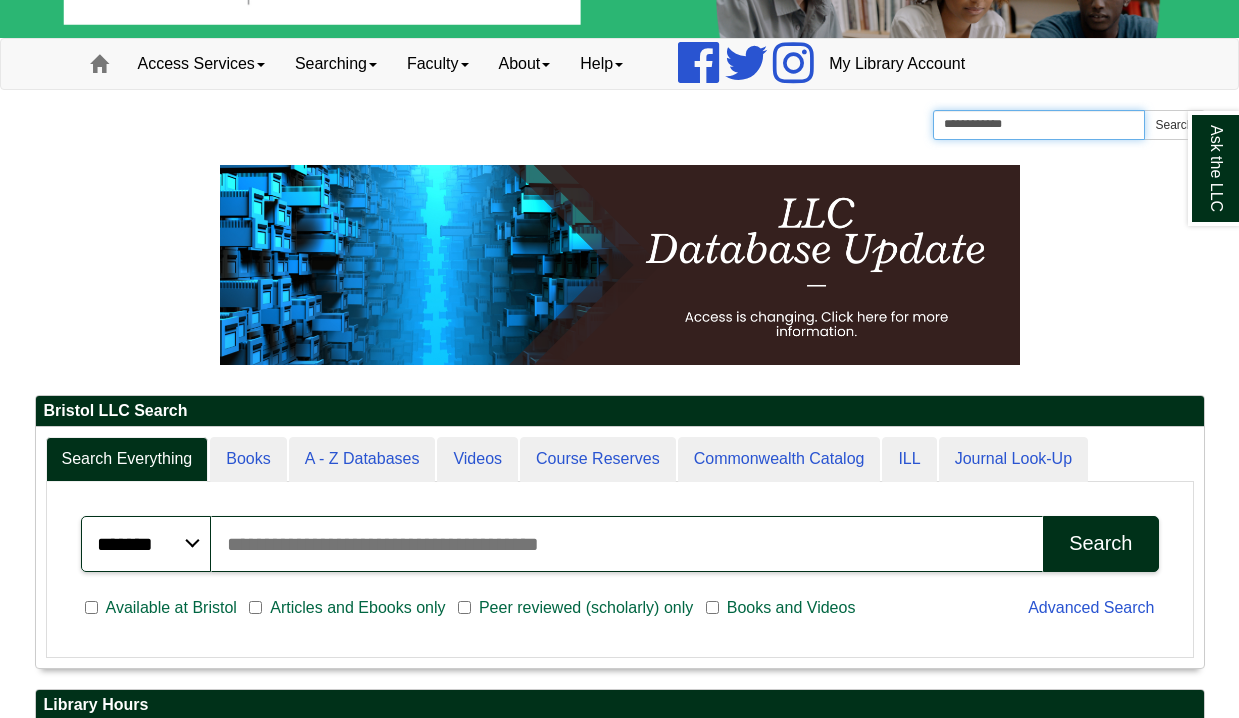 type on "**********" 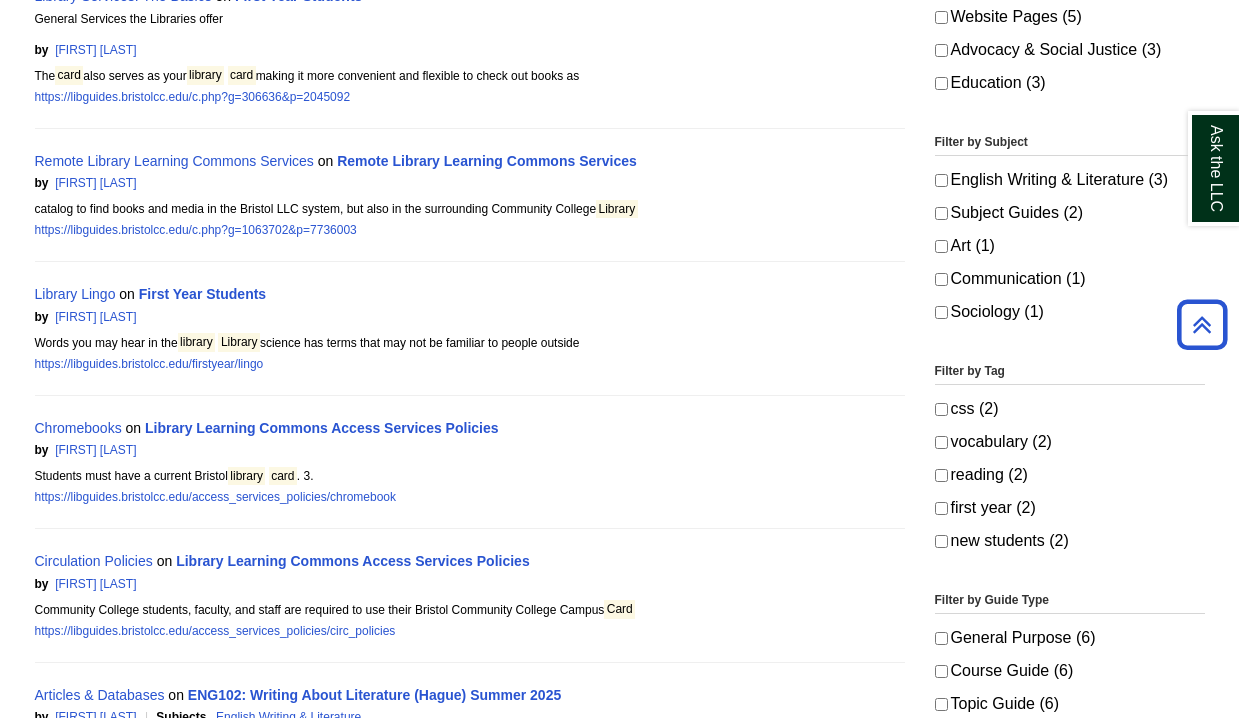 scroll, scrollTop: 0, scrollLeft: 0, axis: both 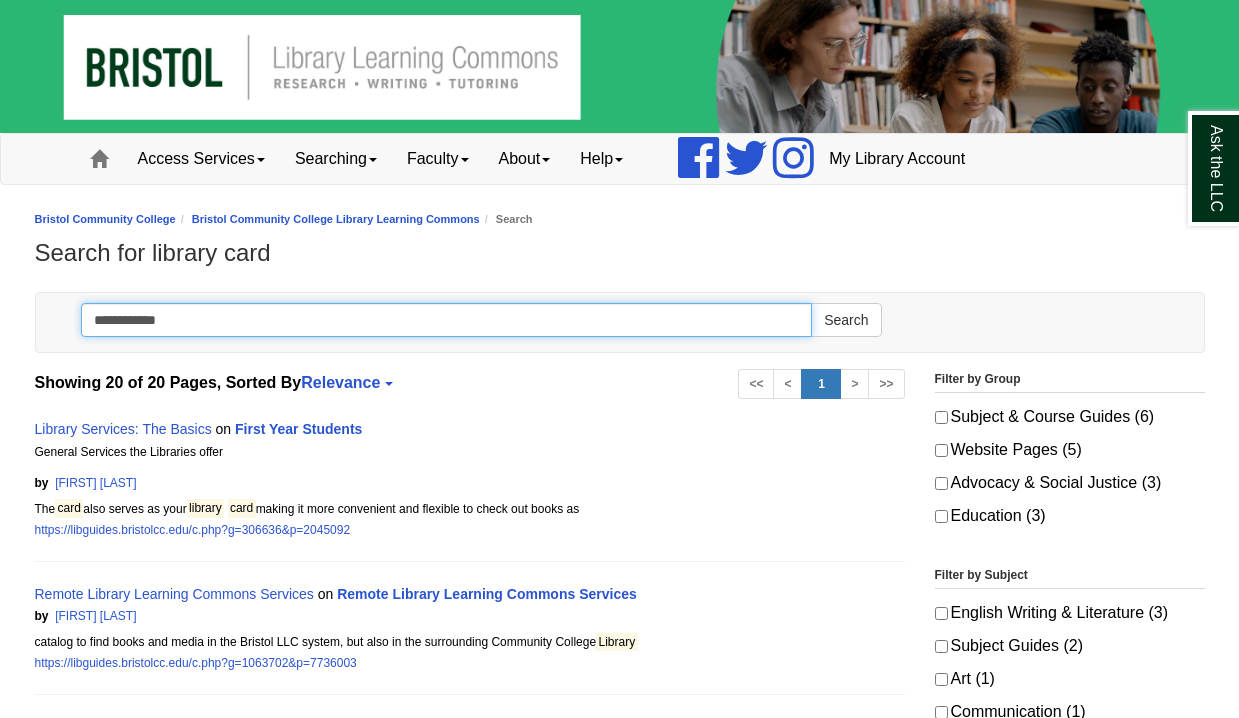 click on "**********" at bounding box center [447, 320] 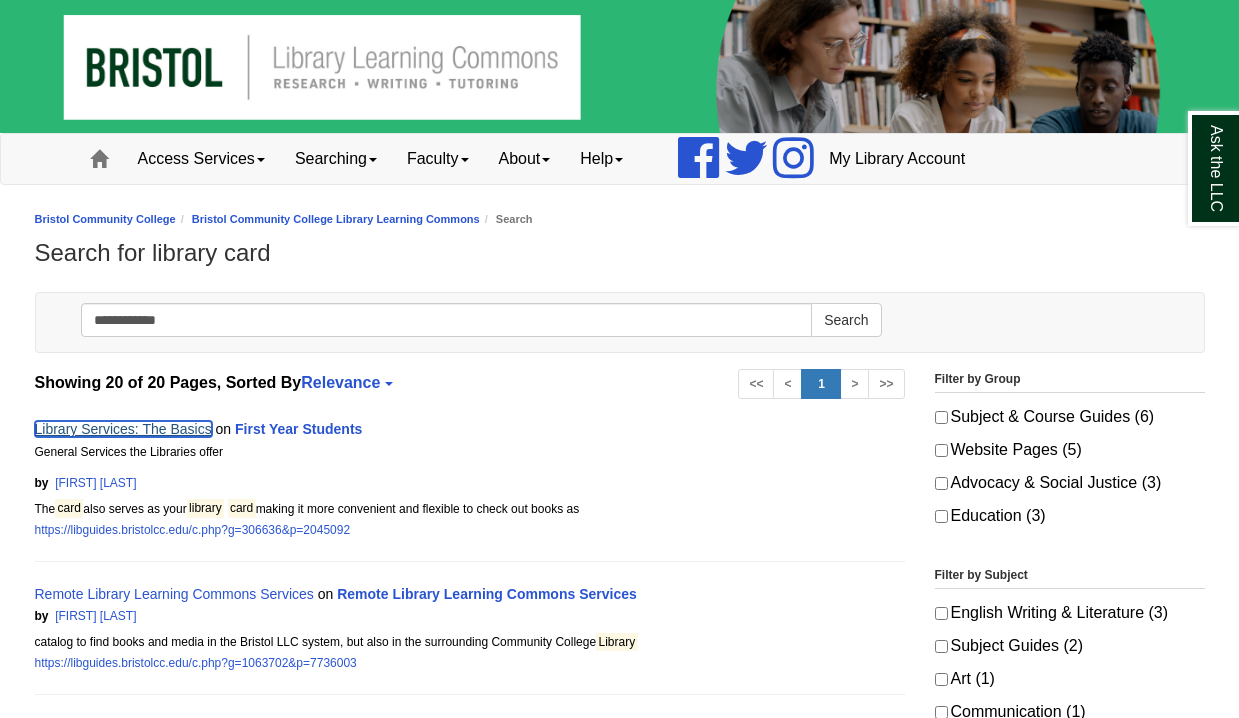 click on "Library Services: The Basics" at bounding box center (123, 429) 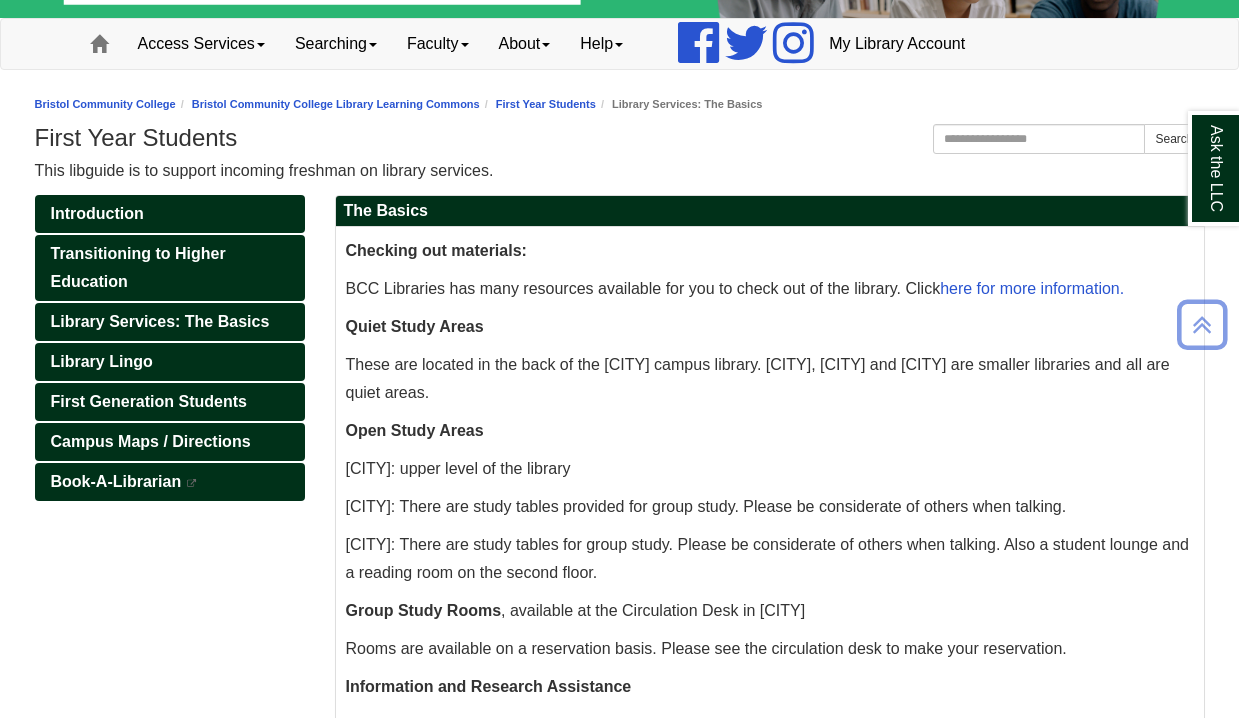 scroll, scrollTop: 114, scrollLeft: 0, axis: vertical 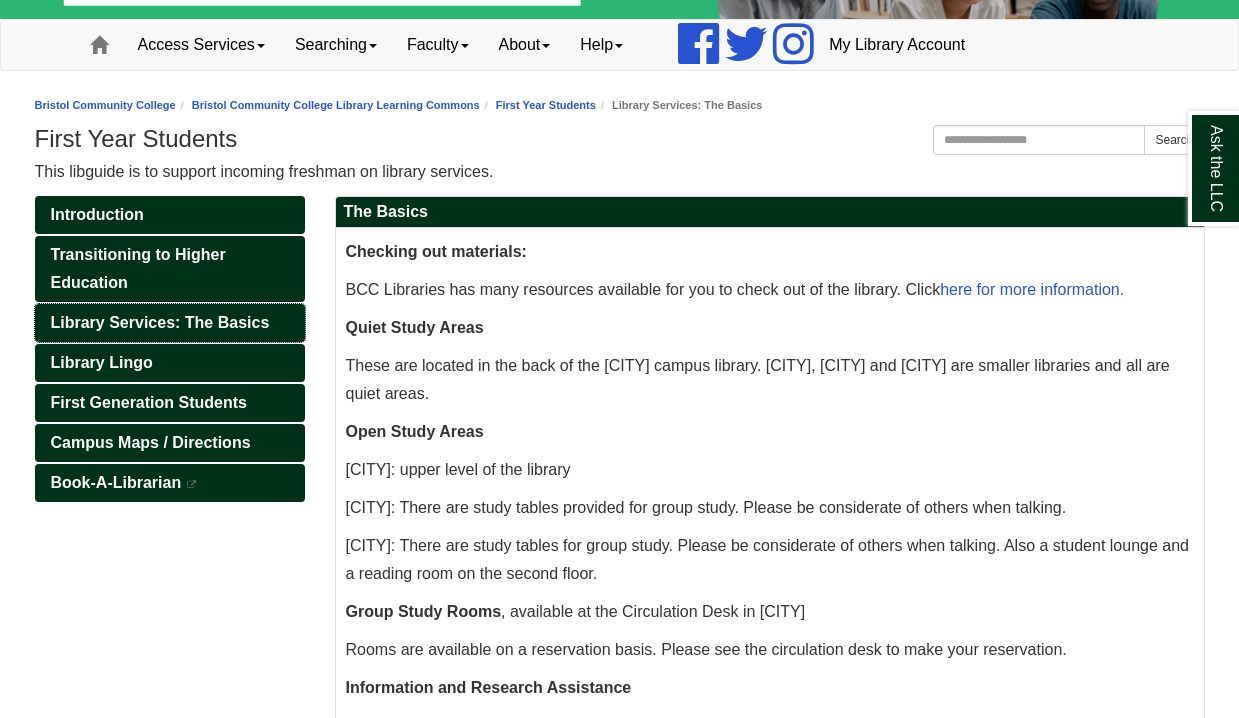 click on "Library Services: The Basics" at bounding box center [160, 322] 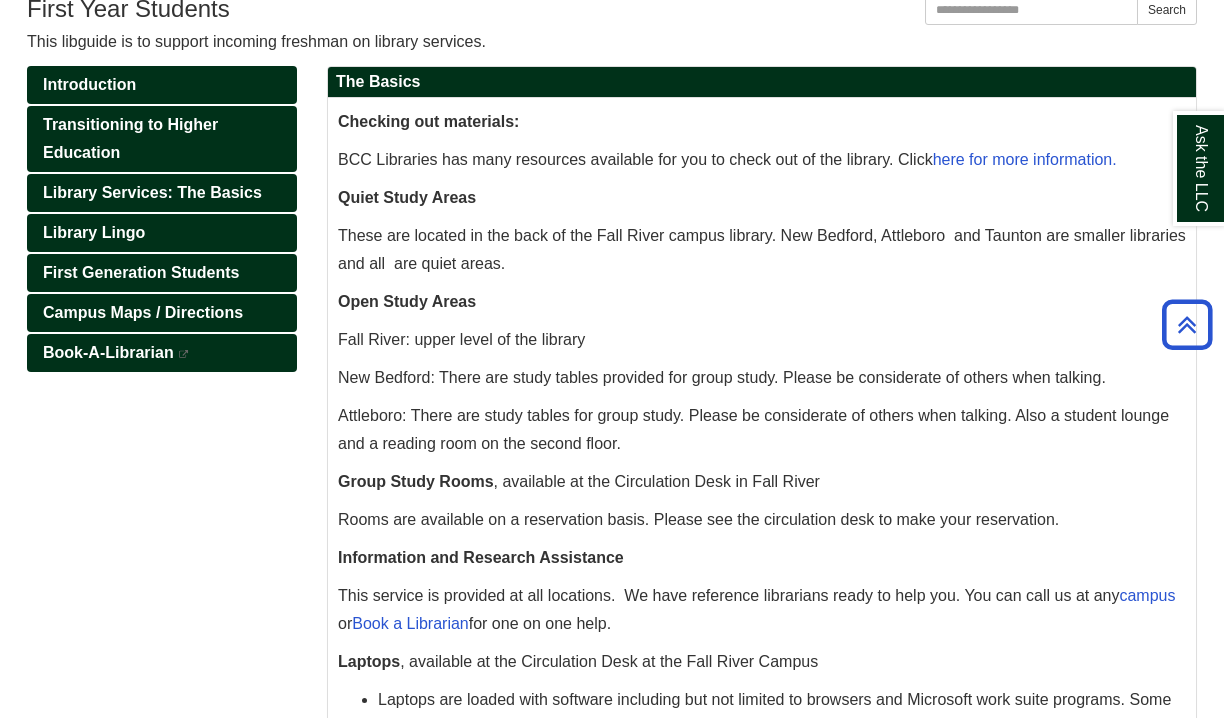 scroll, scrollTop: 1, scrollLeft: 0, axis: vertical 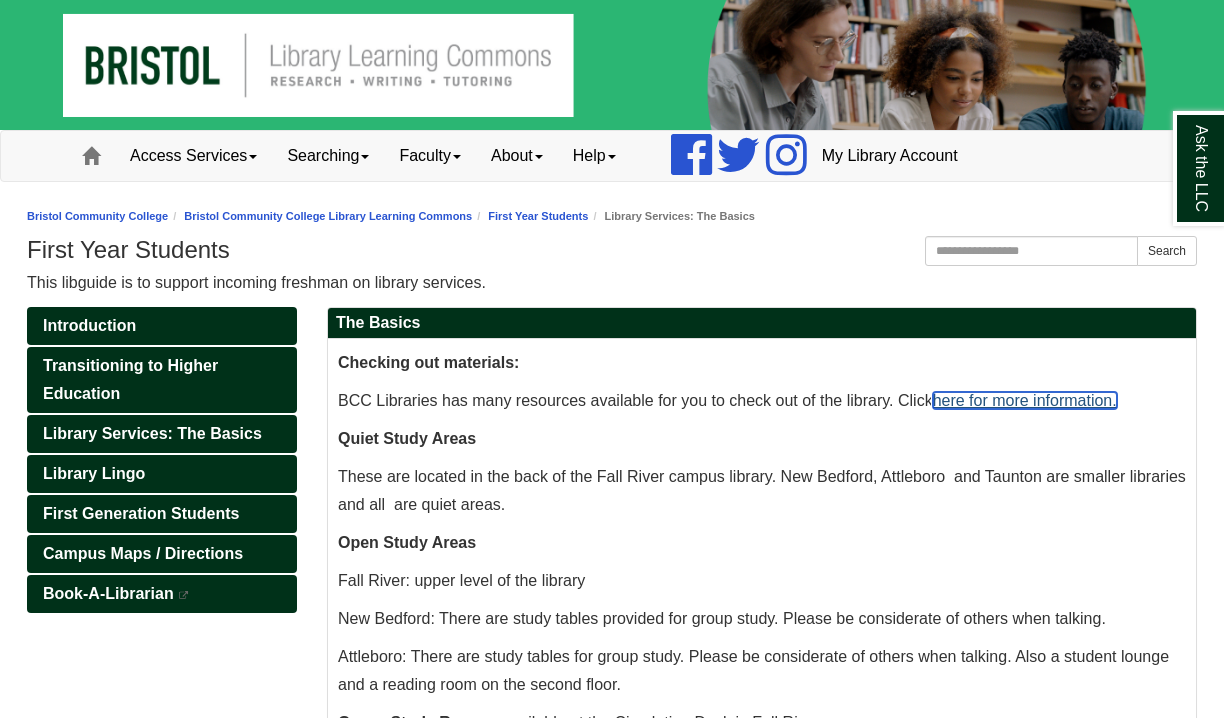 click on "here for more information." at bounding box center [1025, 400] 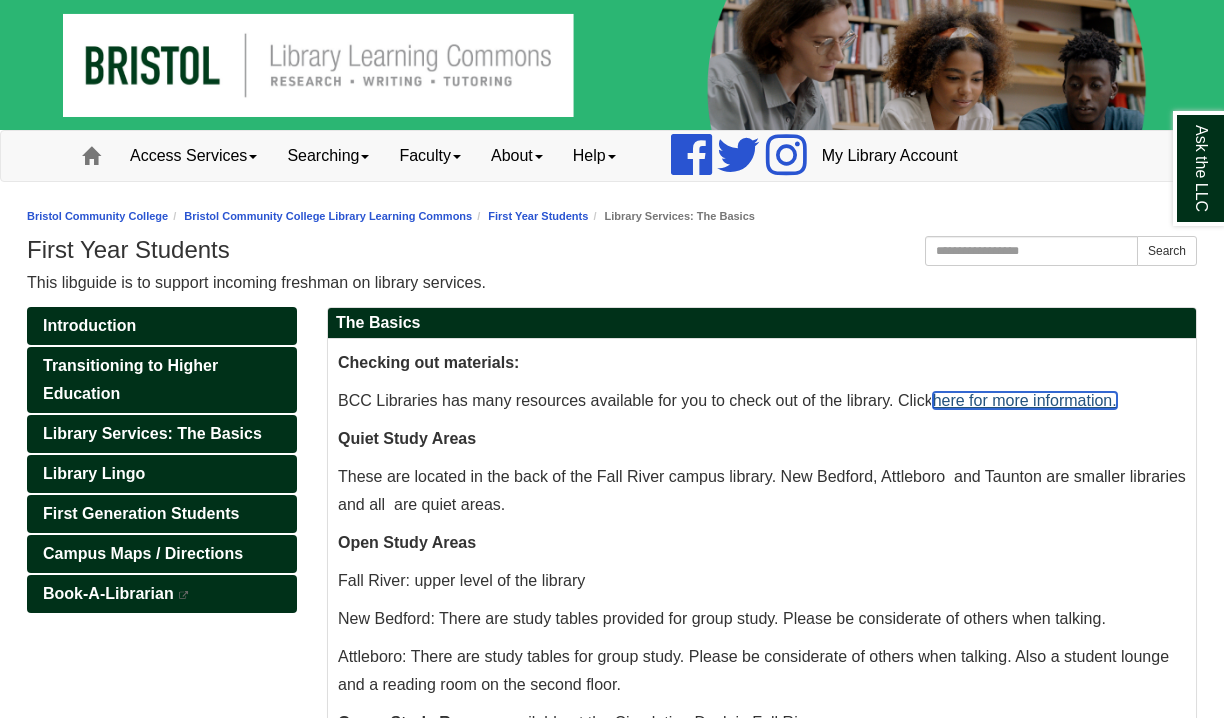 click on "here for more information." at bounding box center (1025, 400) 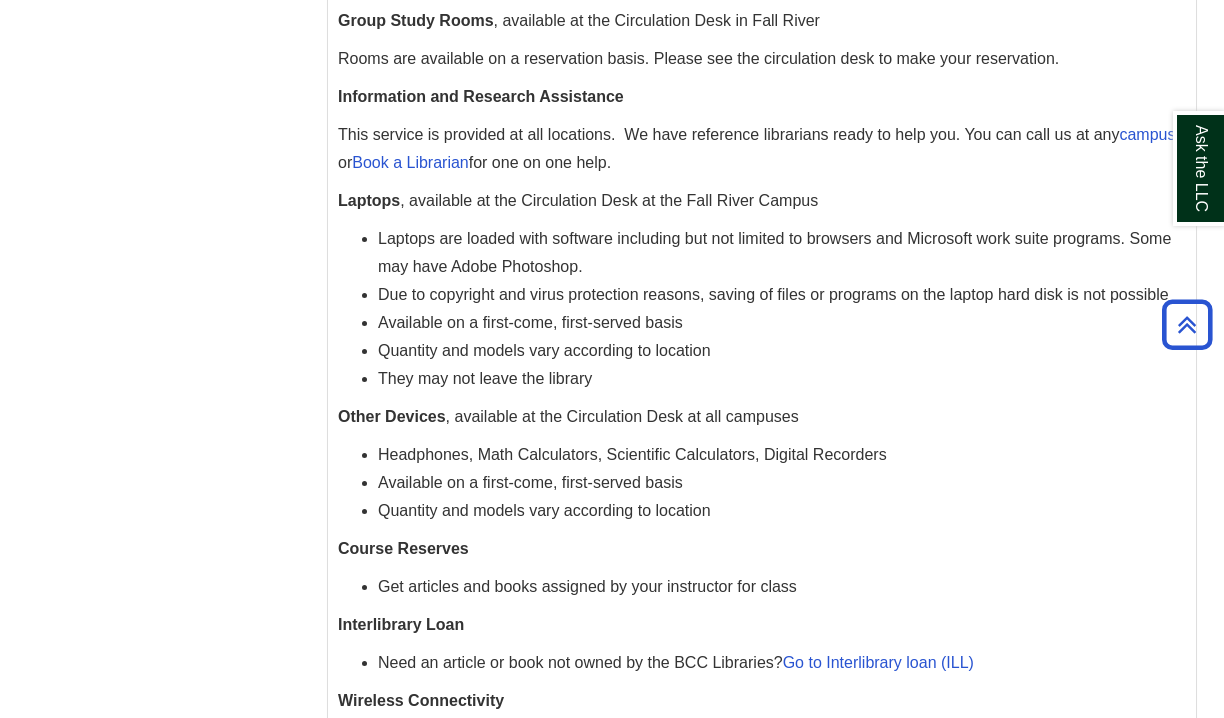 scroll, scrollTop: 679, scrollLeft: 0, axis: vertical 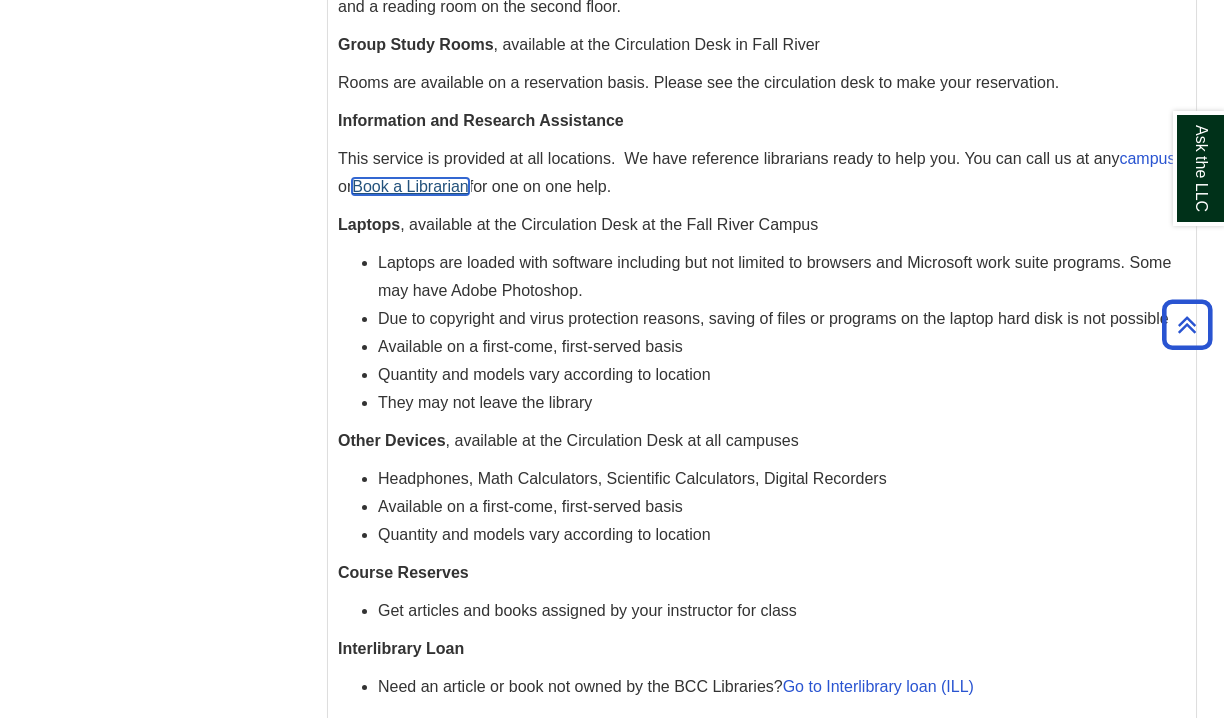 click on "Book a Librarian" at bounding box center [410, 186] 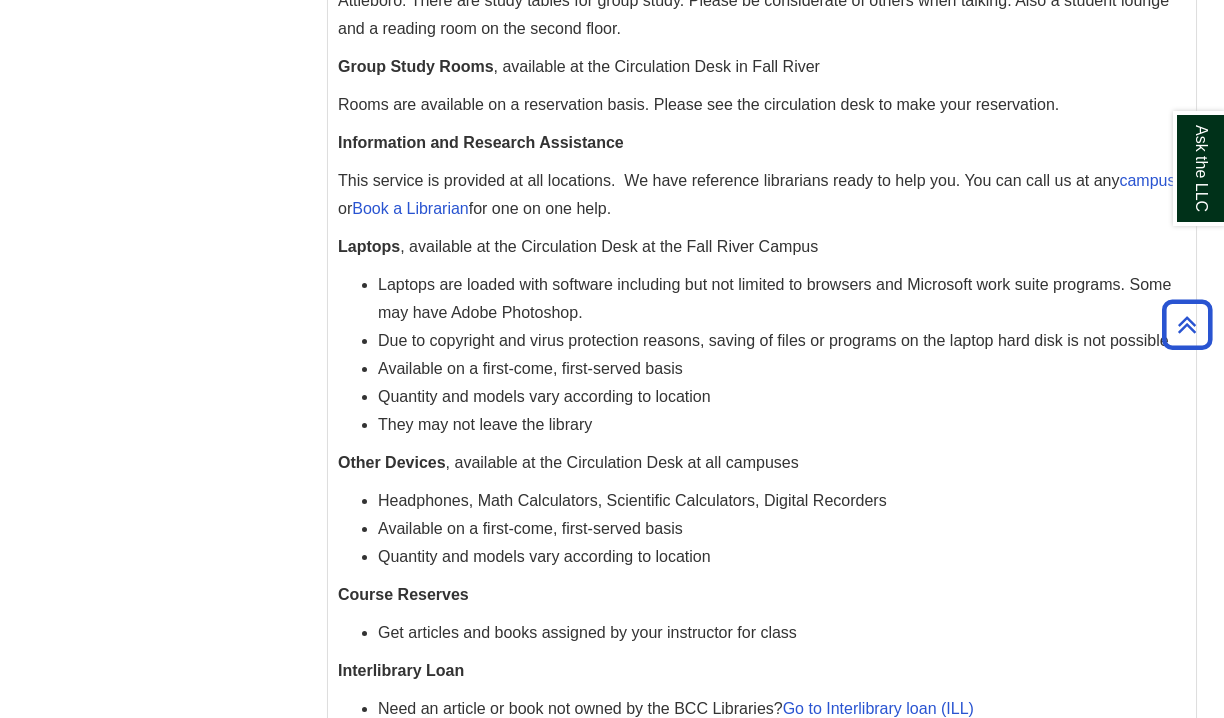 scroll, scrollTop: 393, scrollLeft: 0, axis: vertical 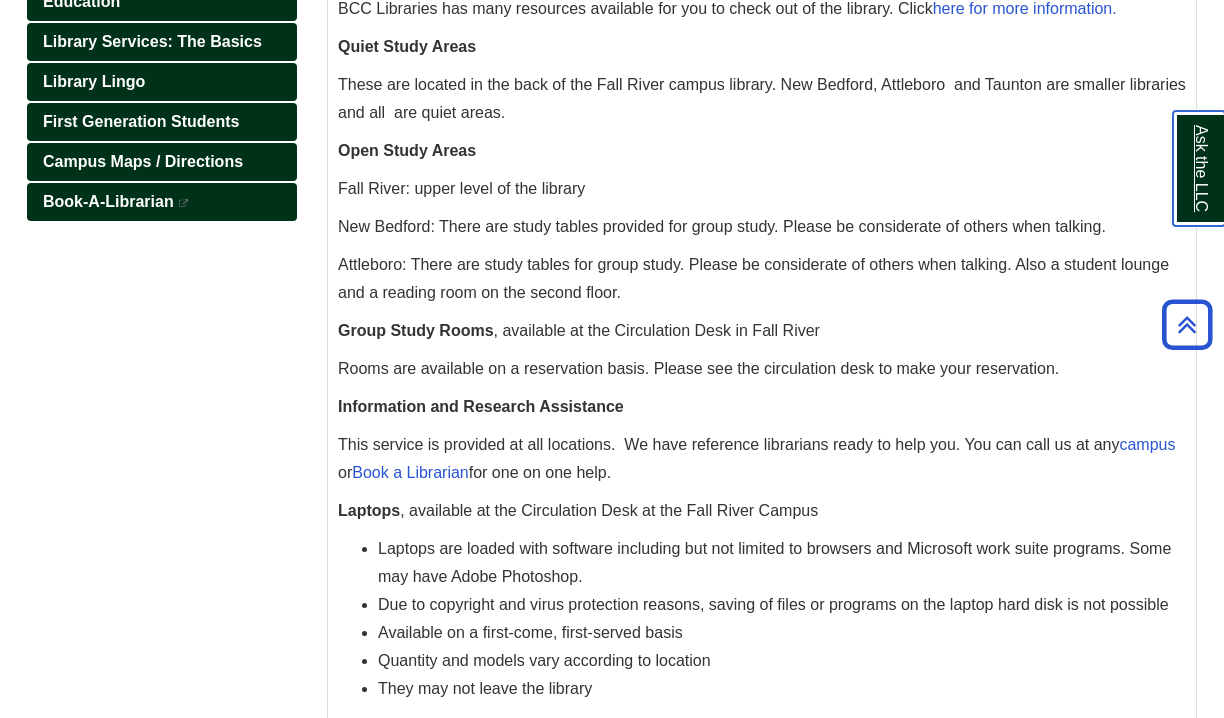 click on "Ask the LLC" at bounding box center [1199, 168] 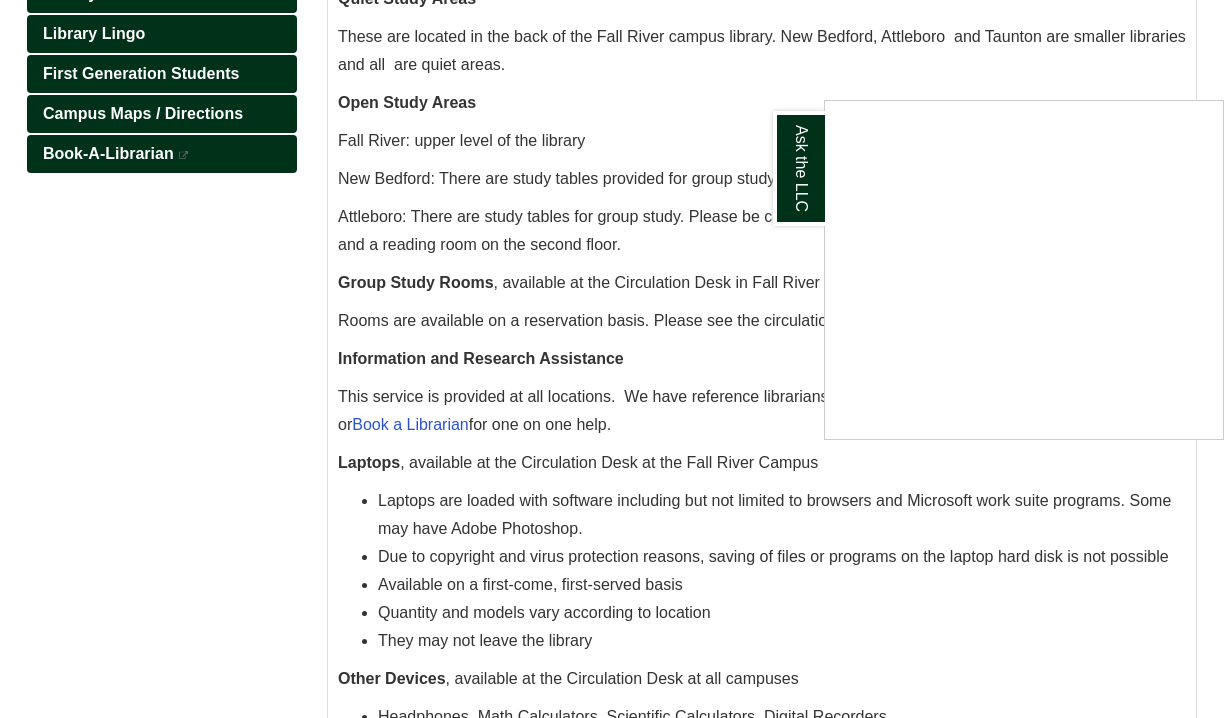 scroll, scrollTop: 549, scrollLeft: 0, axis: vertical 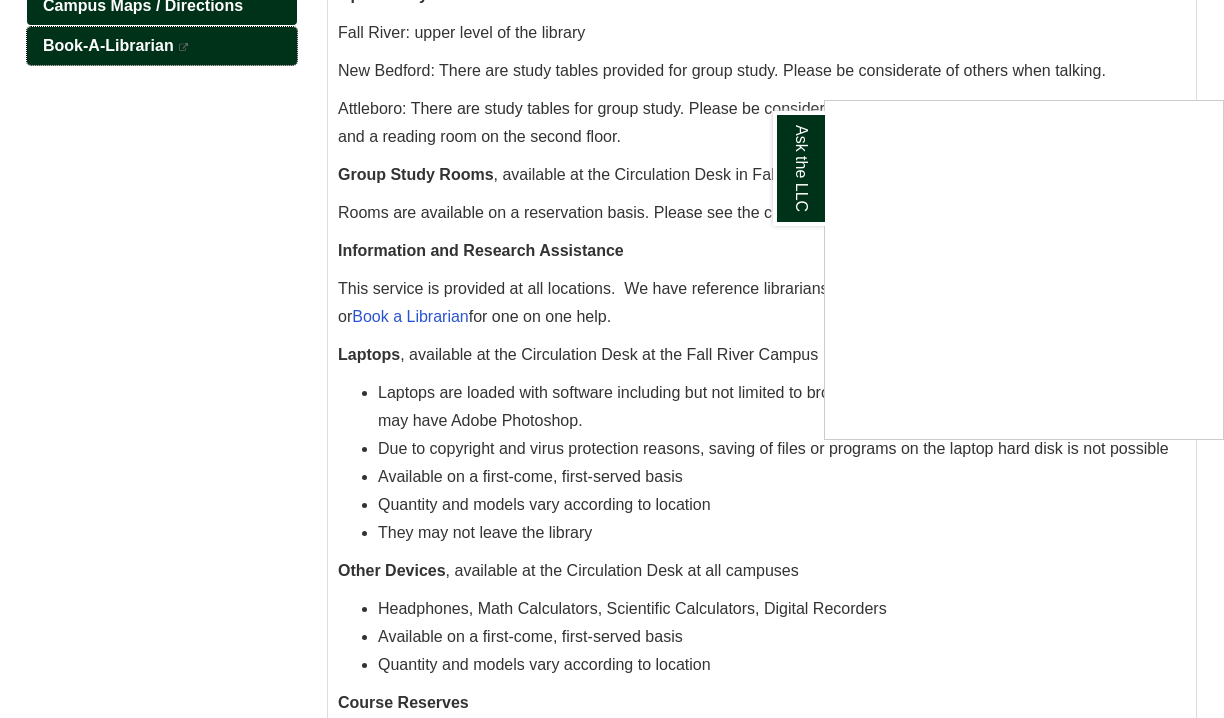 click on "Book-A-Librarian
This link opens in a new window" at bounding box center (162, 46) 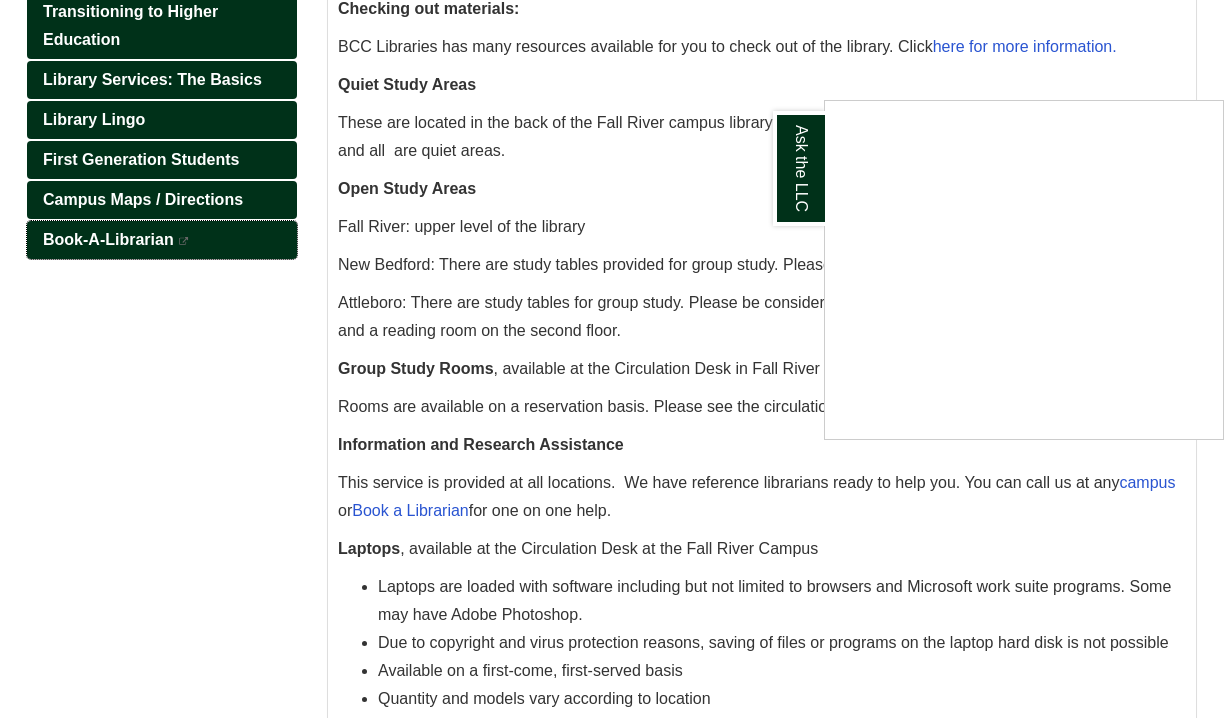 scroll, scrollTop: 301, scrollLeft: 0, axis: vertical 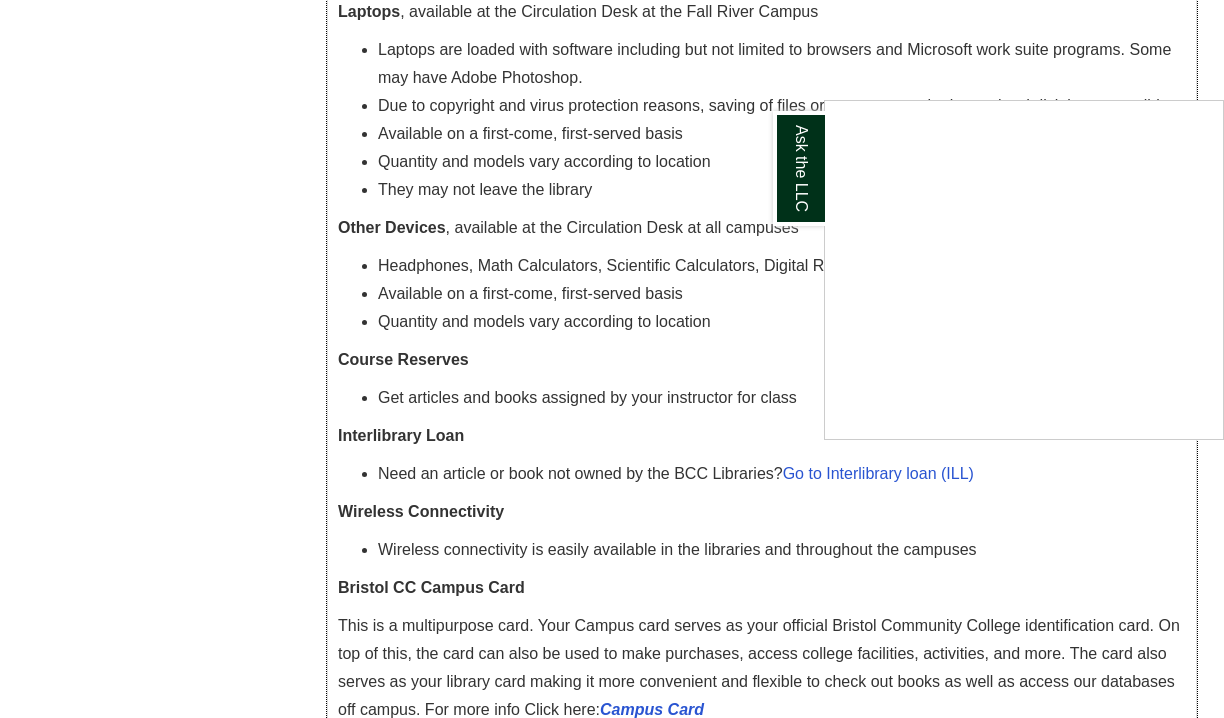 click on "Interlibrary Loan" at bounding box center (762, 436) 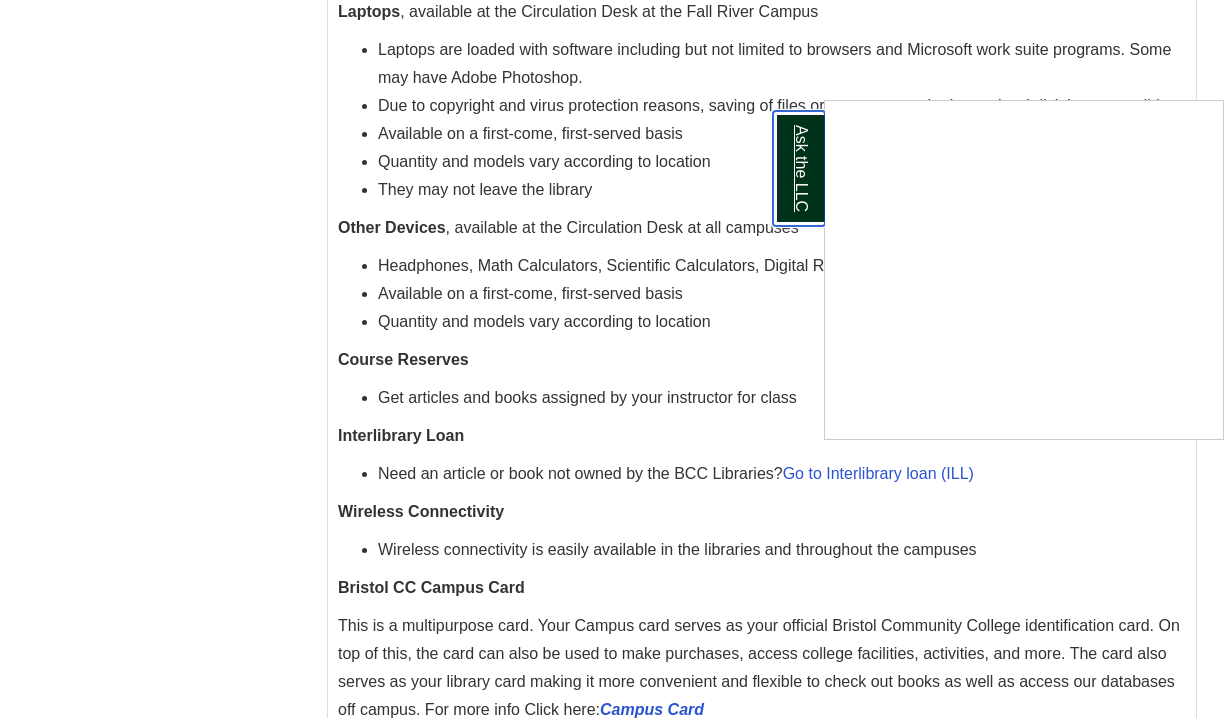 click on "Ask the LLC" at bounding box center [799, 168] 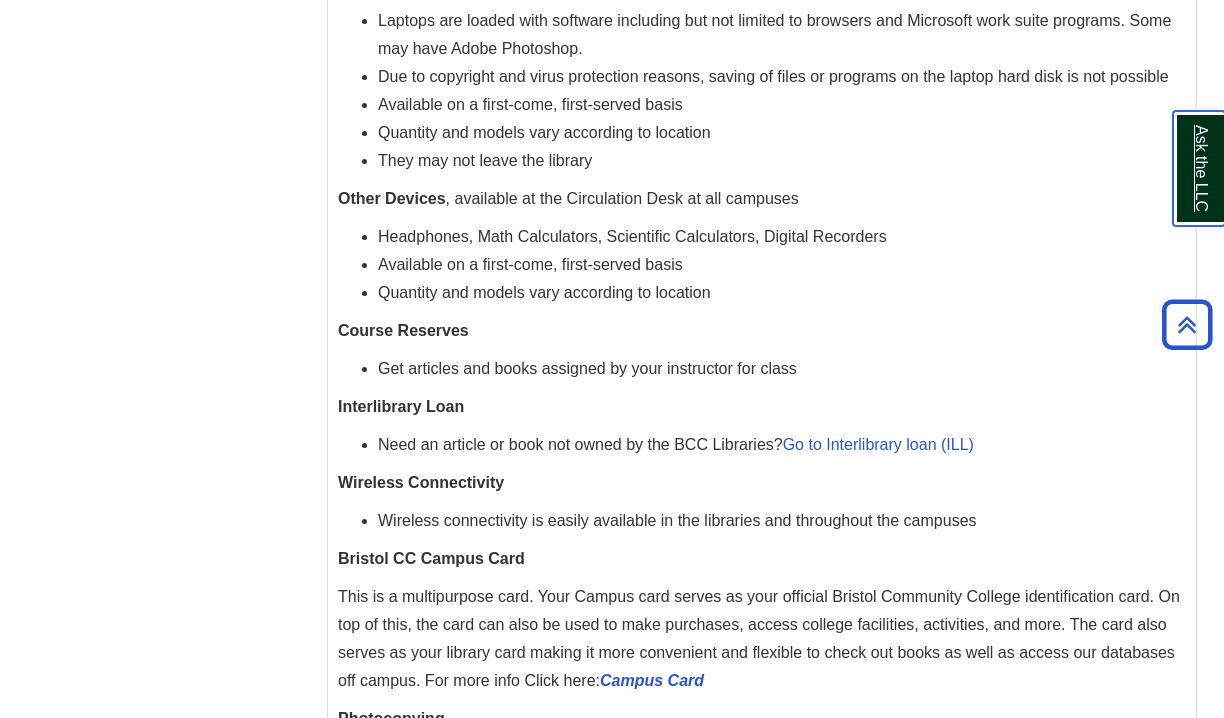 scroll, scrollTop: 729, scrollLeft: 0, axis: vertical 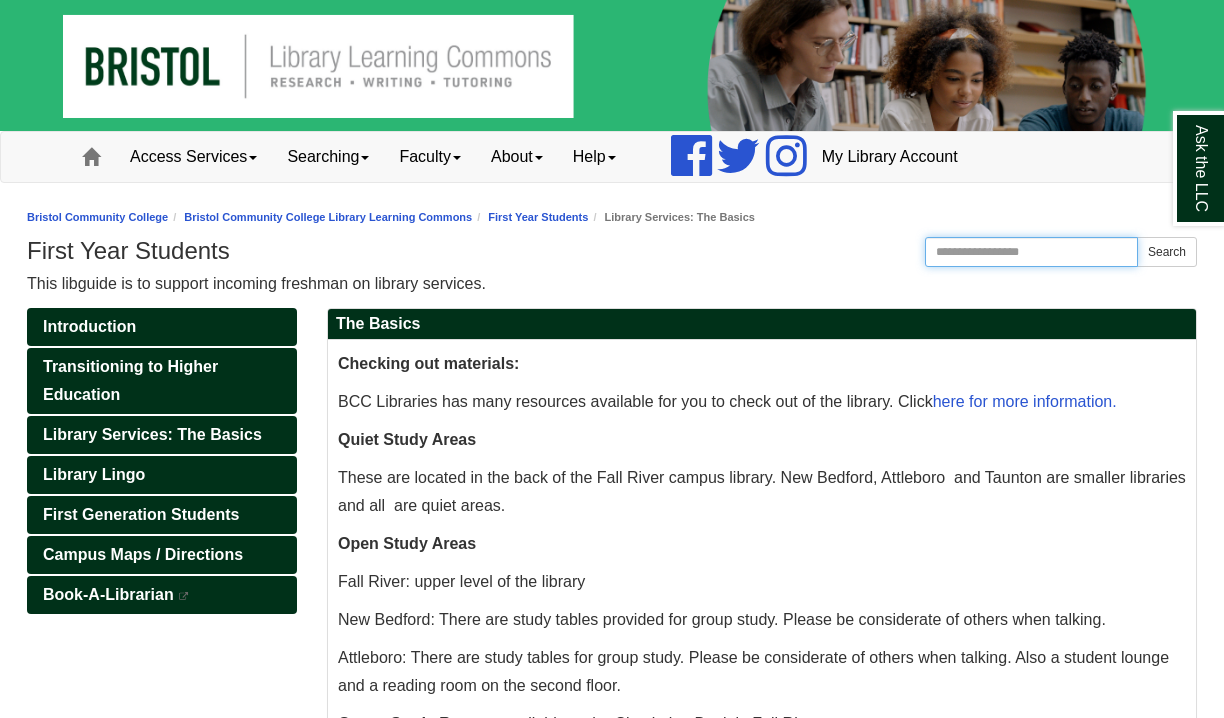 drag, startPoint x: 1047, startPoint y: 259, endPoint x: 1065, endPoint y: 261, distance: 18.110771 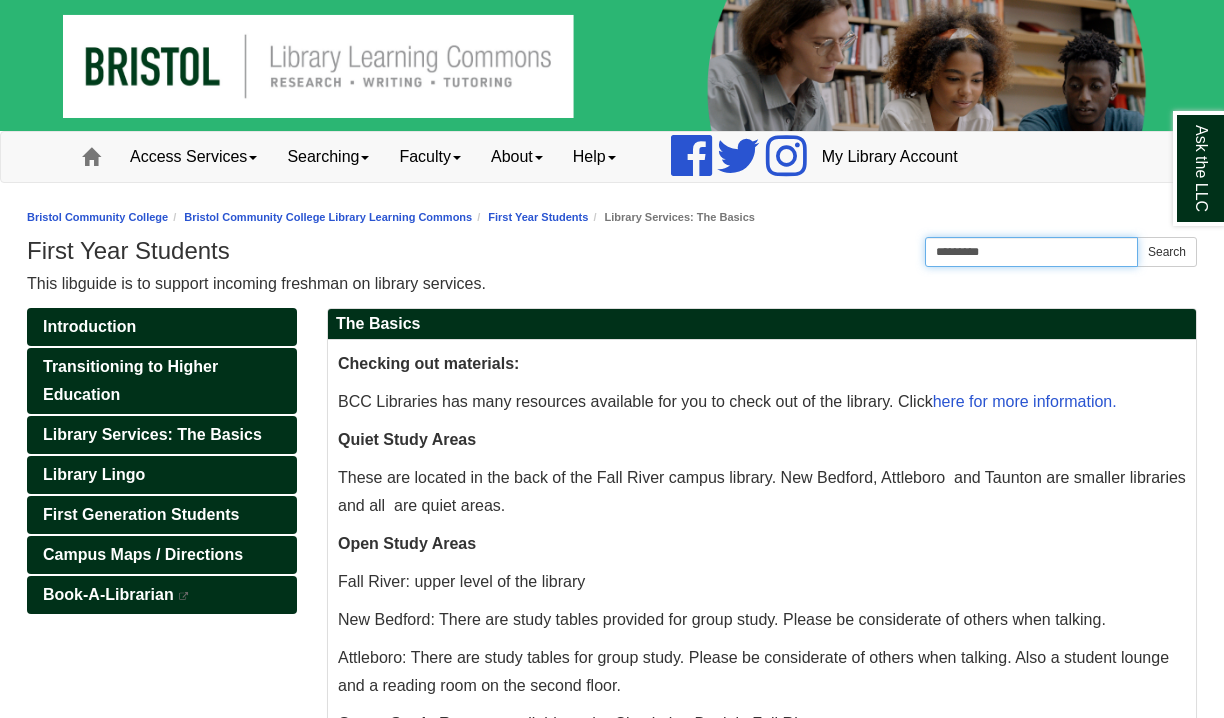 click on "Search" at bounding box center [1167, 252] 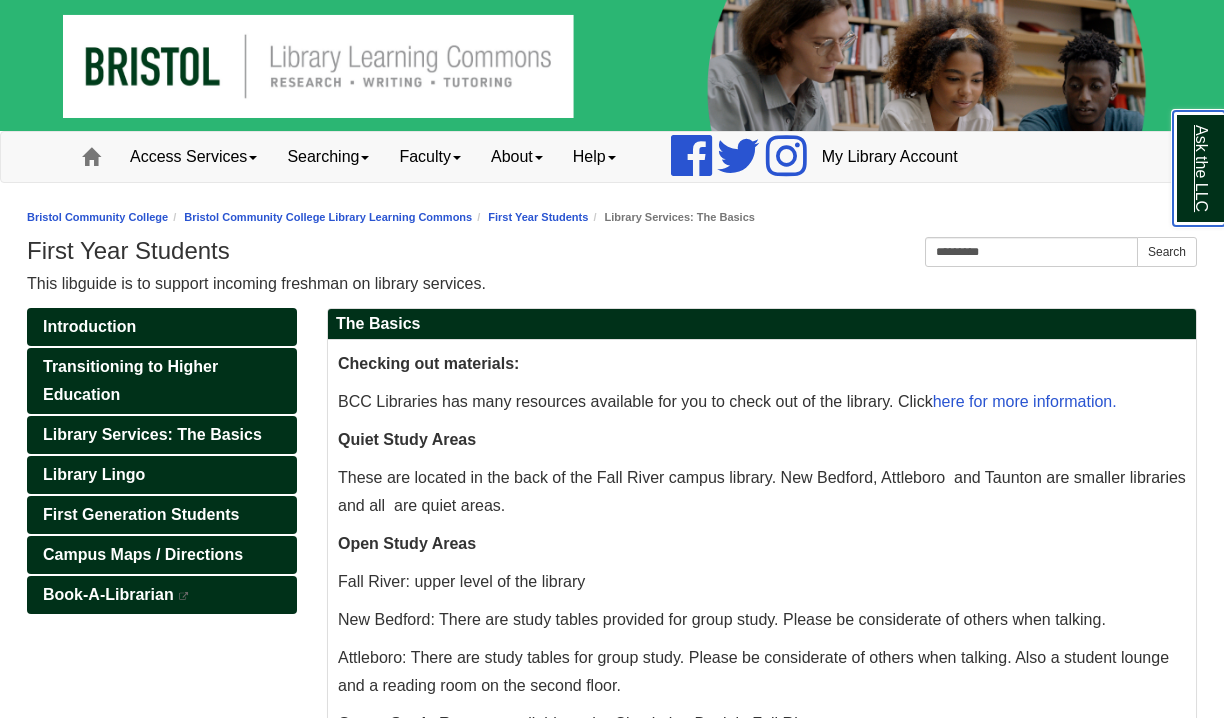 click on "Ask the LLC" at bounding box center (1199, 168) 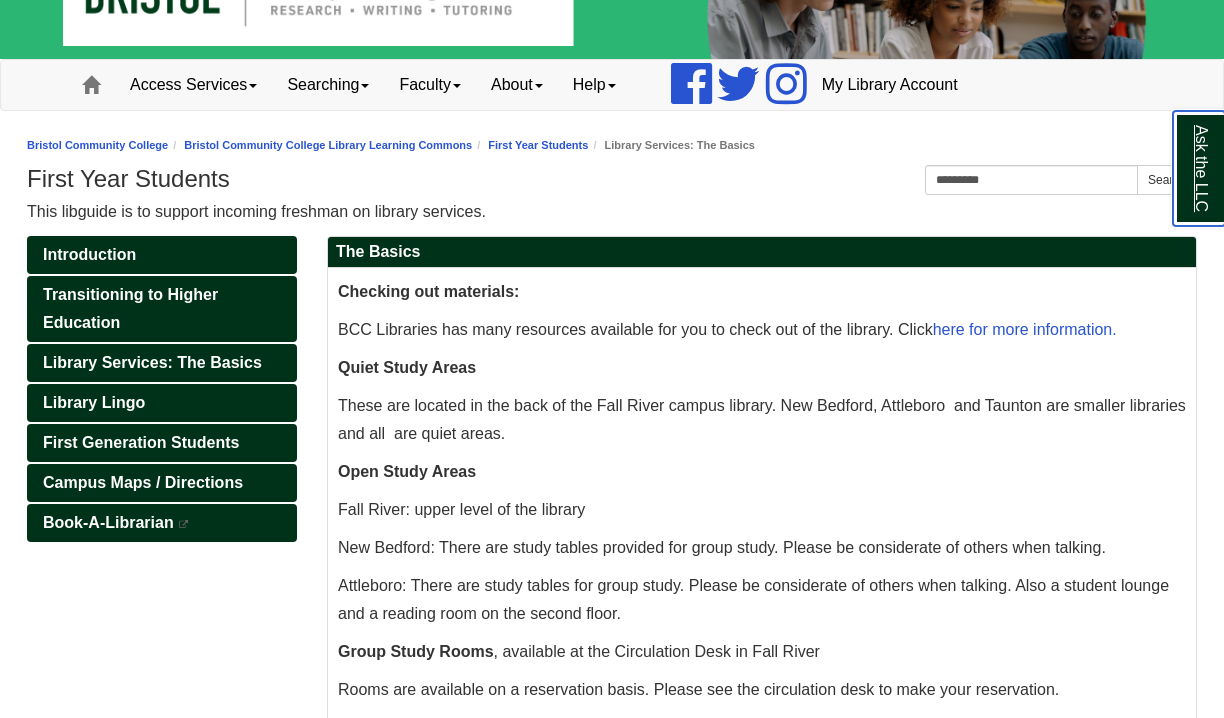 scroll, scrollTop: 73, scrollLeft: 0, axis: vertical 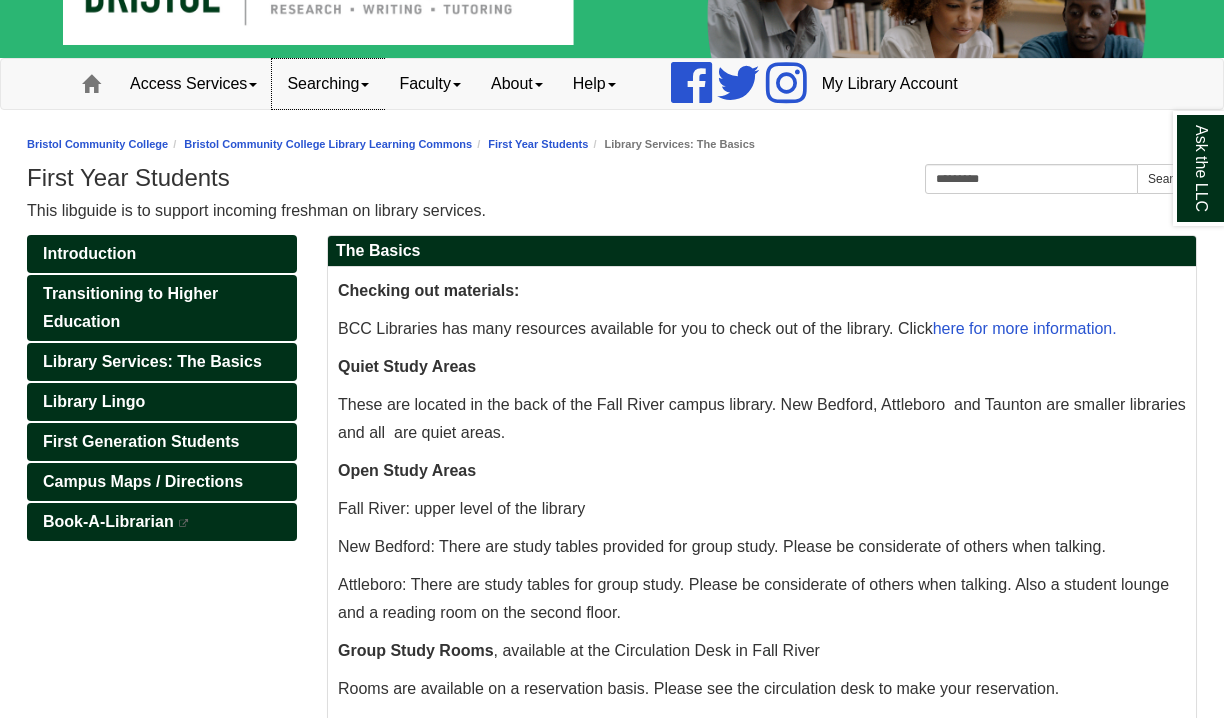click on "Searching" at bounding box center [328, 84] 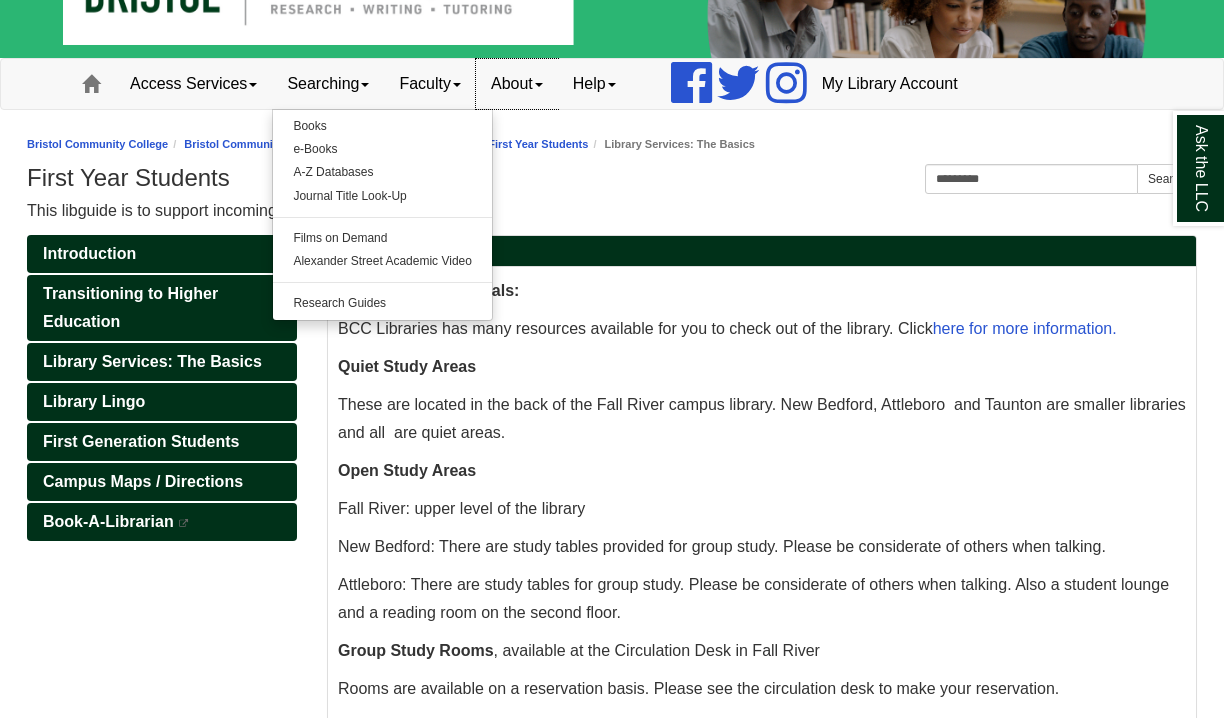 click on "About" at bounding box center (517, 84) 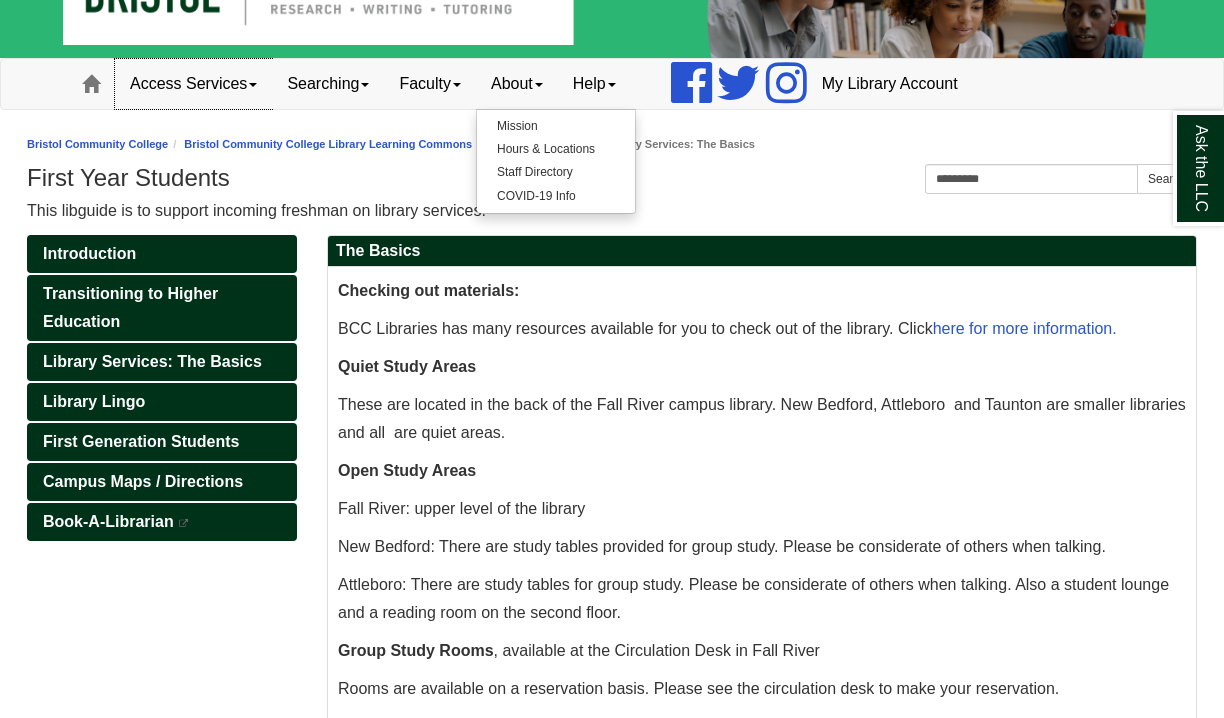 click on "Access Services" at bounding box center (193, 84) 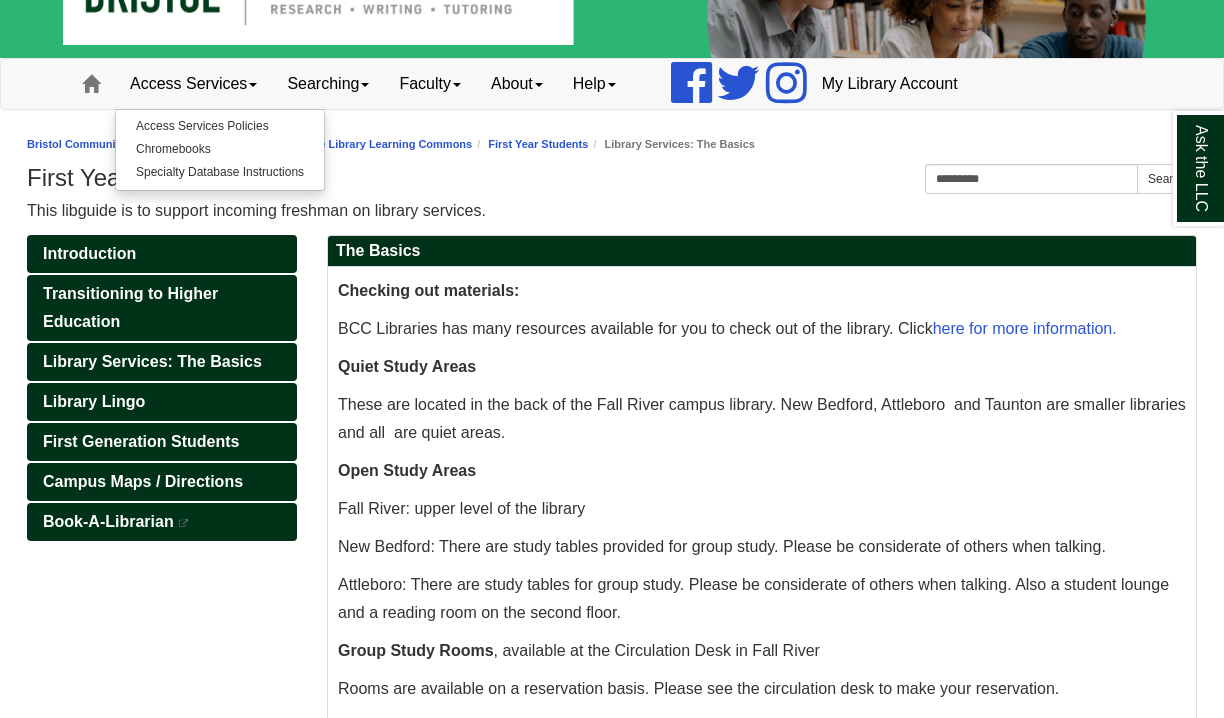 click on "This libguide is to support incoming freshman on library services." at bounding box center [612, 211] 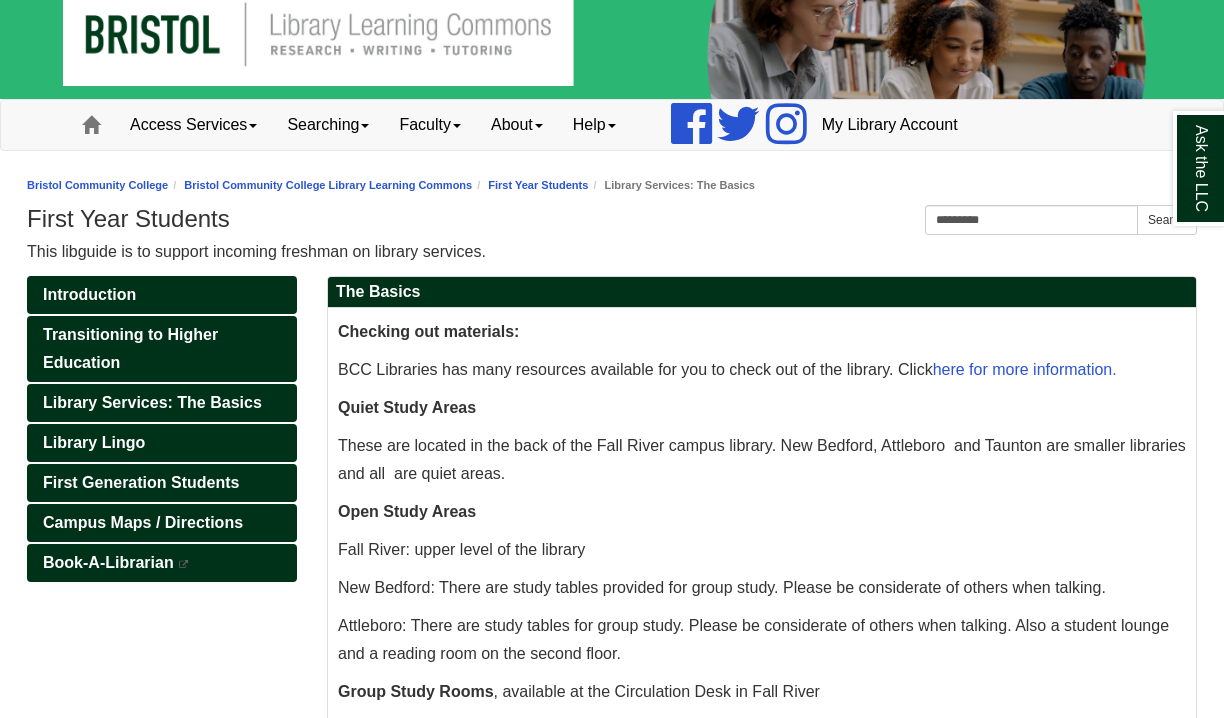 scroll, scrollTop: 0, scrollLeft: 0, axis: both 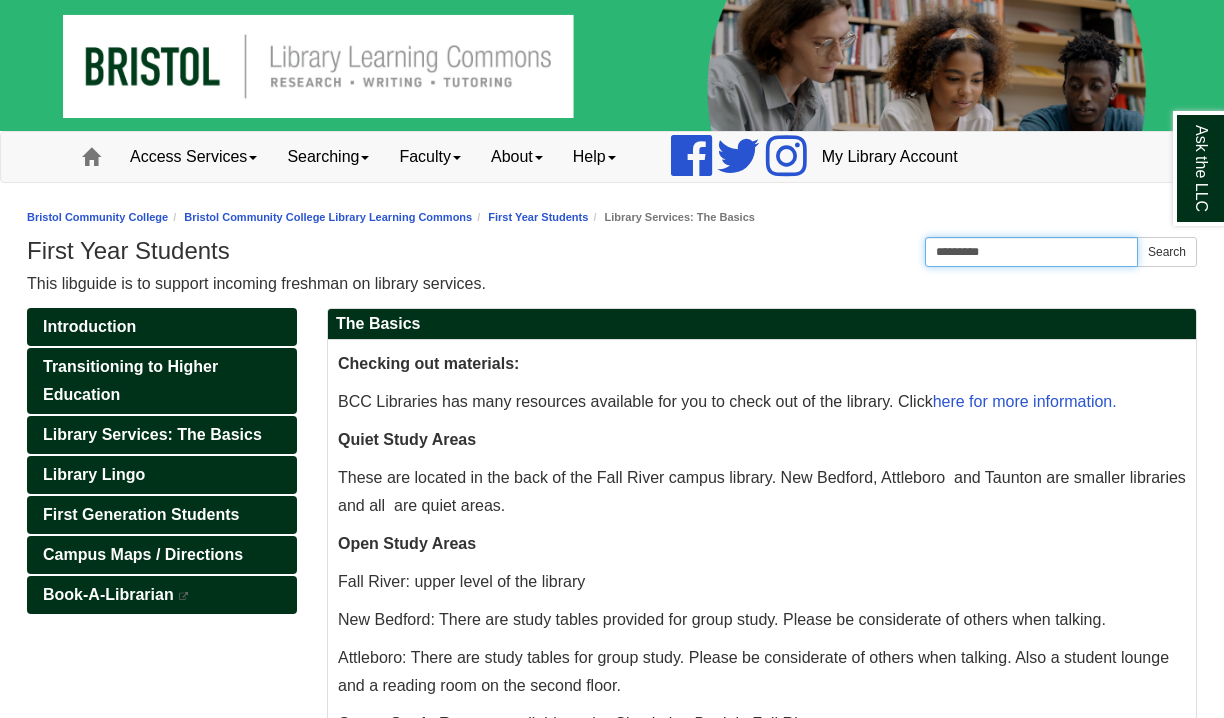 click on "*********" at bounding box center (1031, 252) 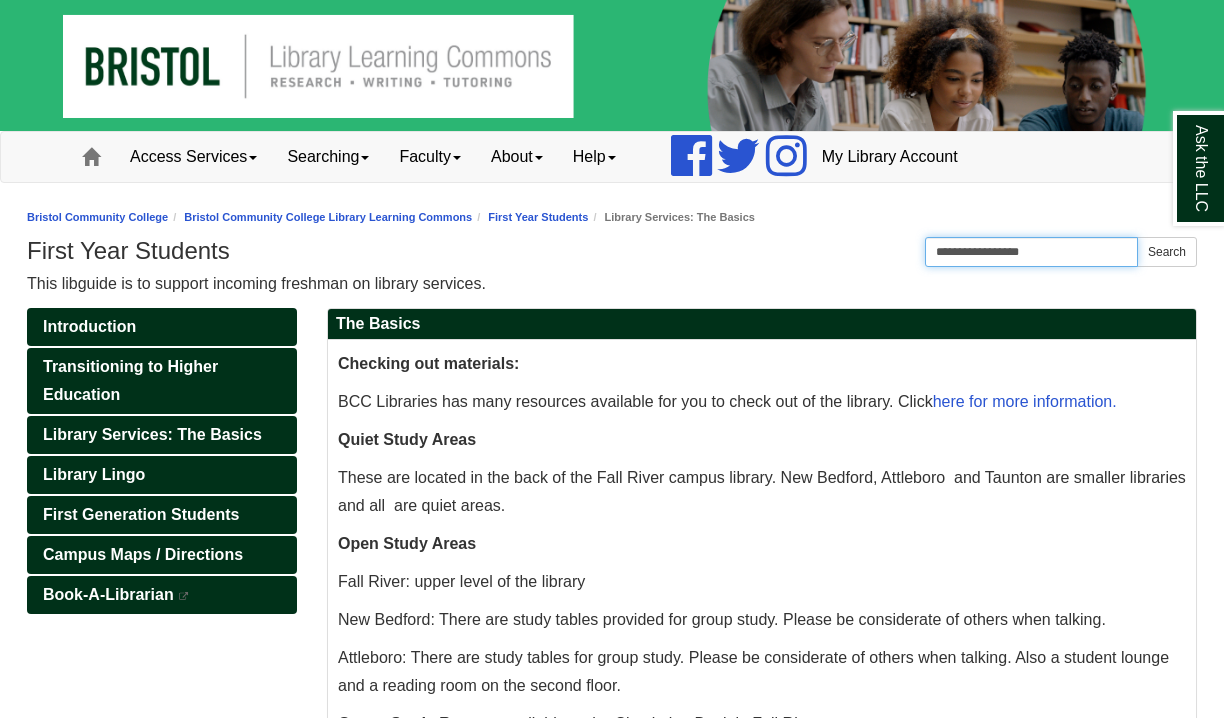 type on "**********" 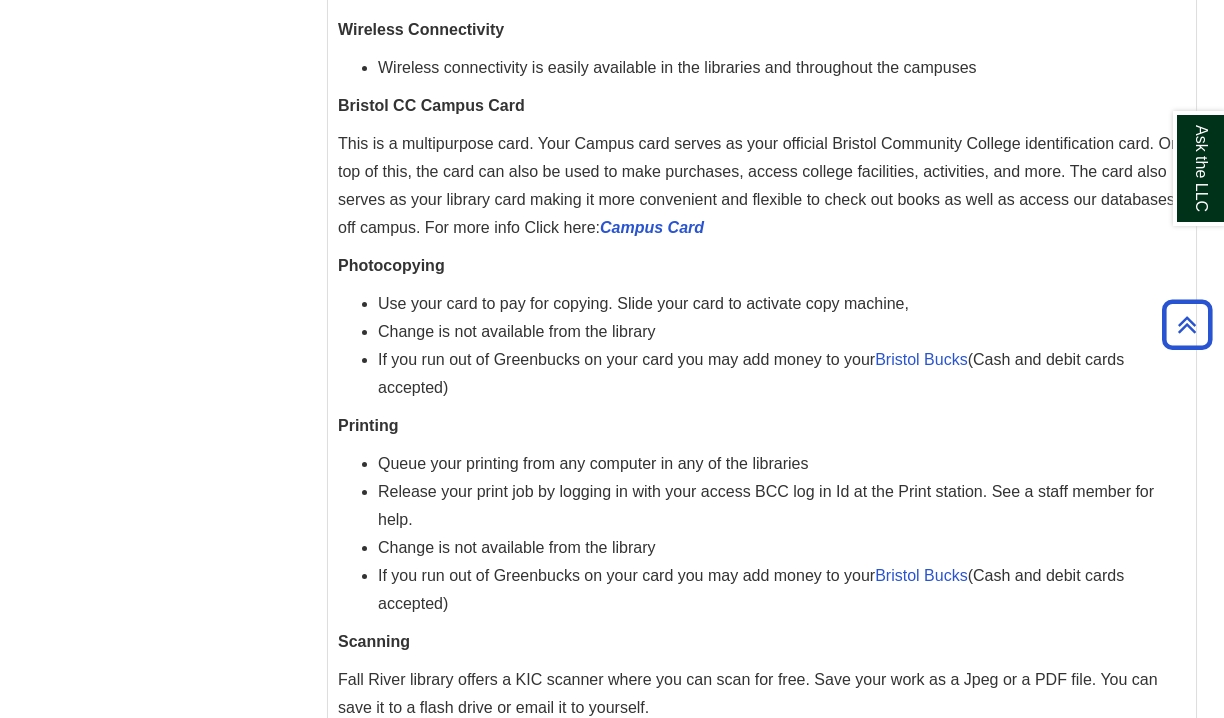 scroll, scrollTop: 1742, scrollLeft: 0, axis: vertical 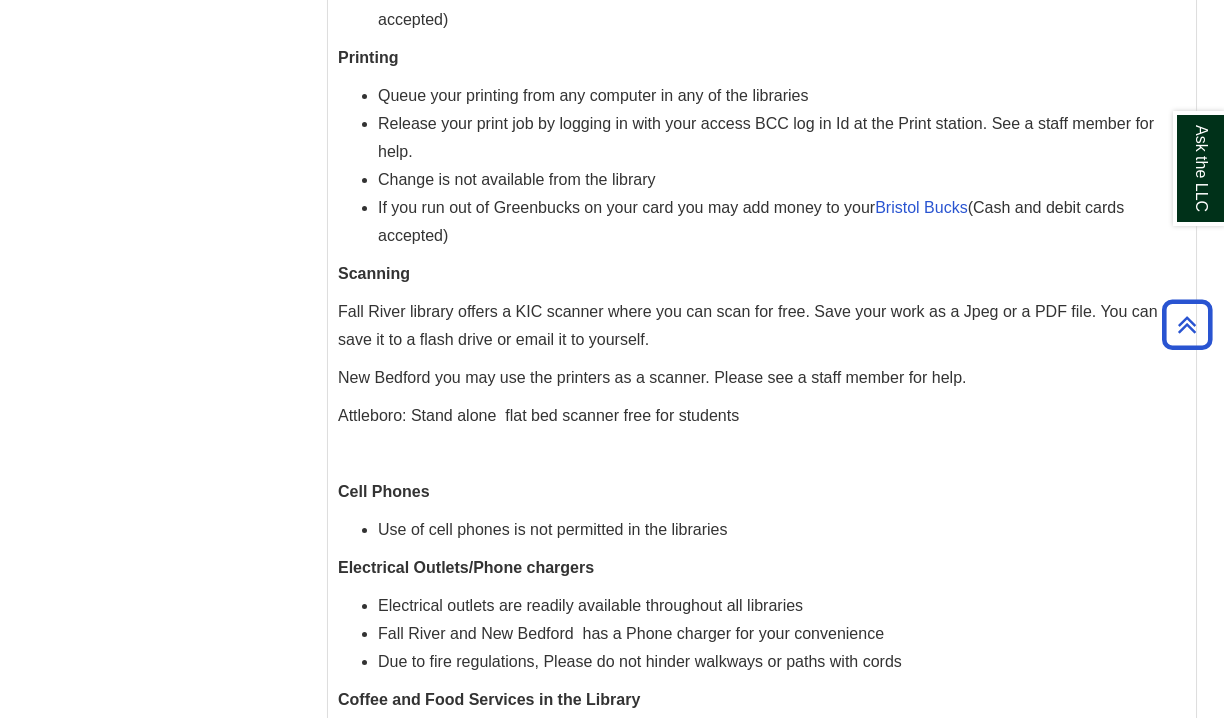 type 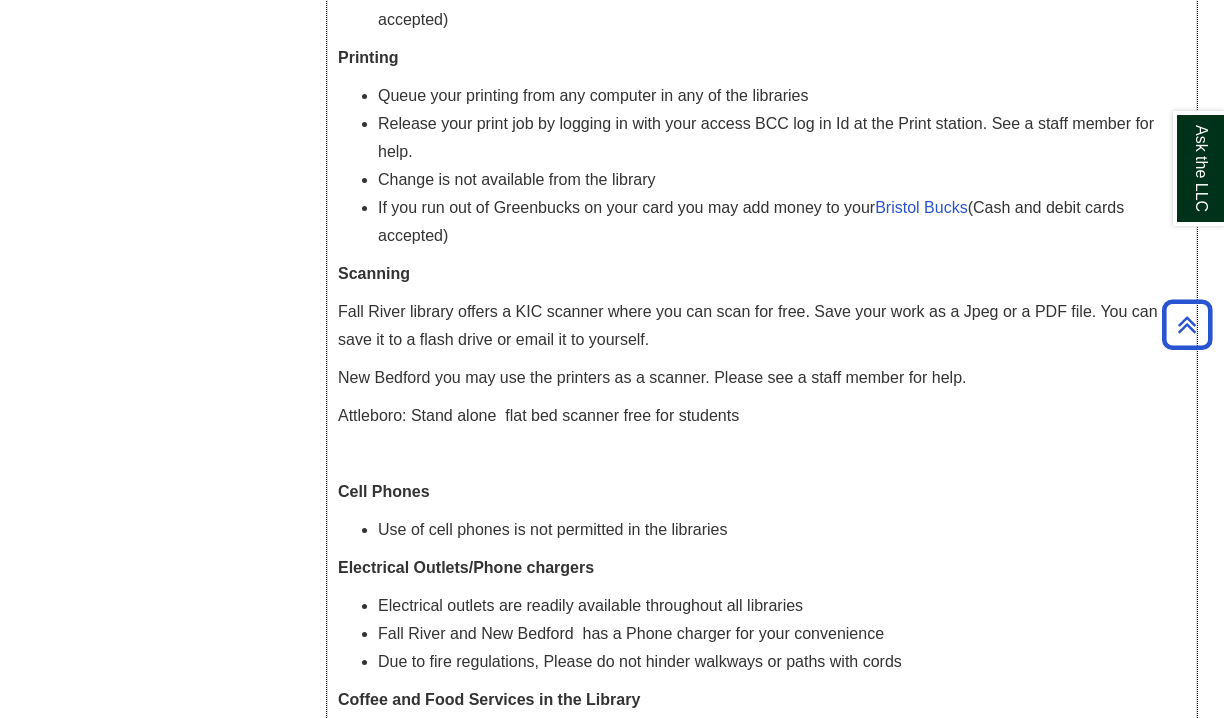 click at bounding box center [762, 454] 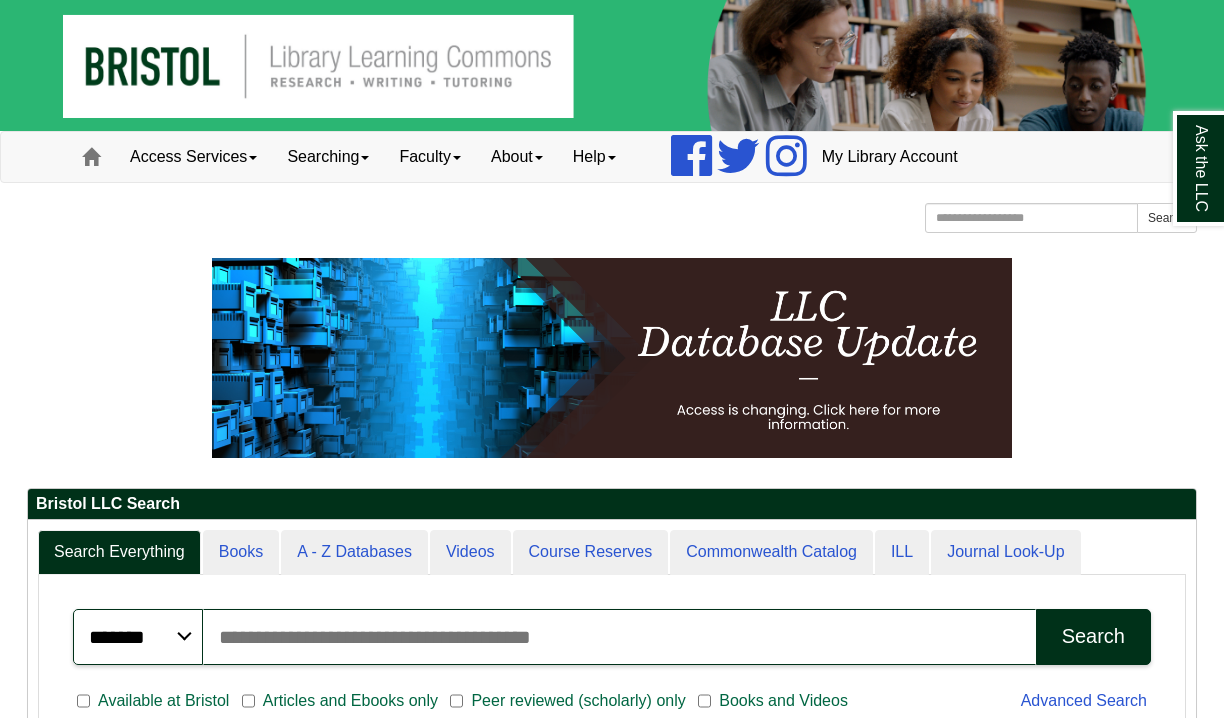 scroll, scrollTop: 0, scrollLeft: 0, axis: both 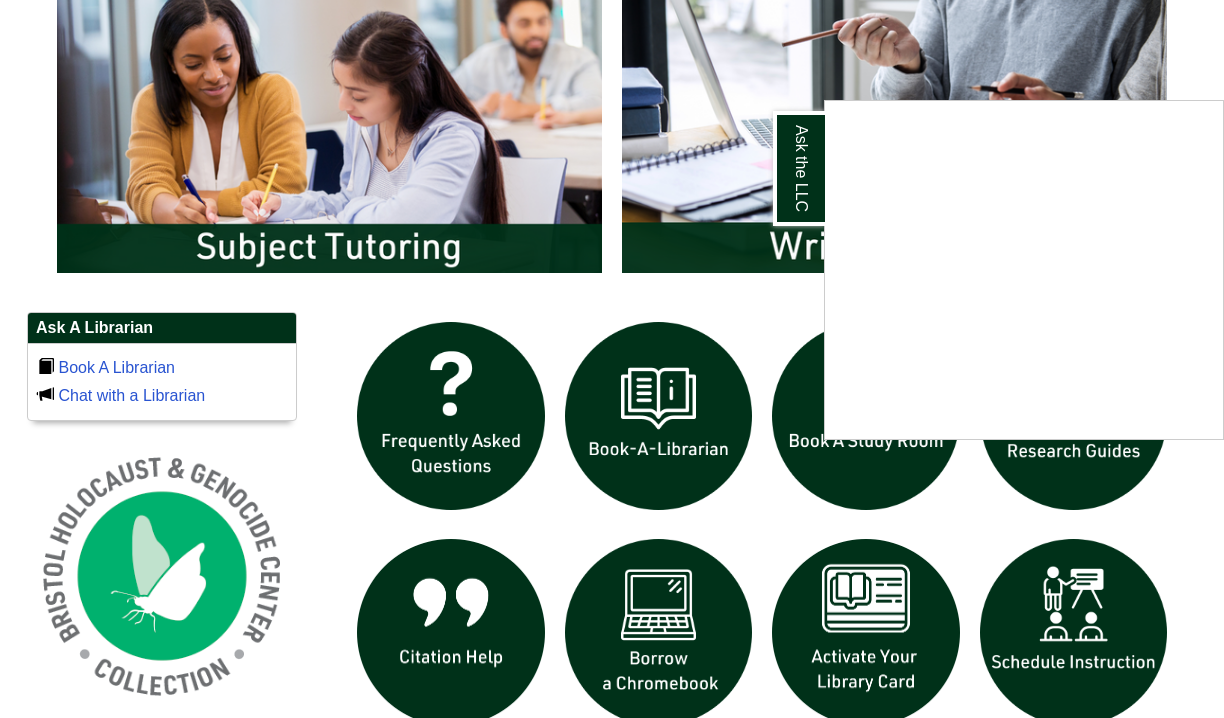 click at bounding box center [612, 359] 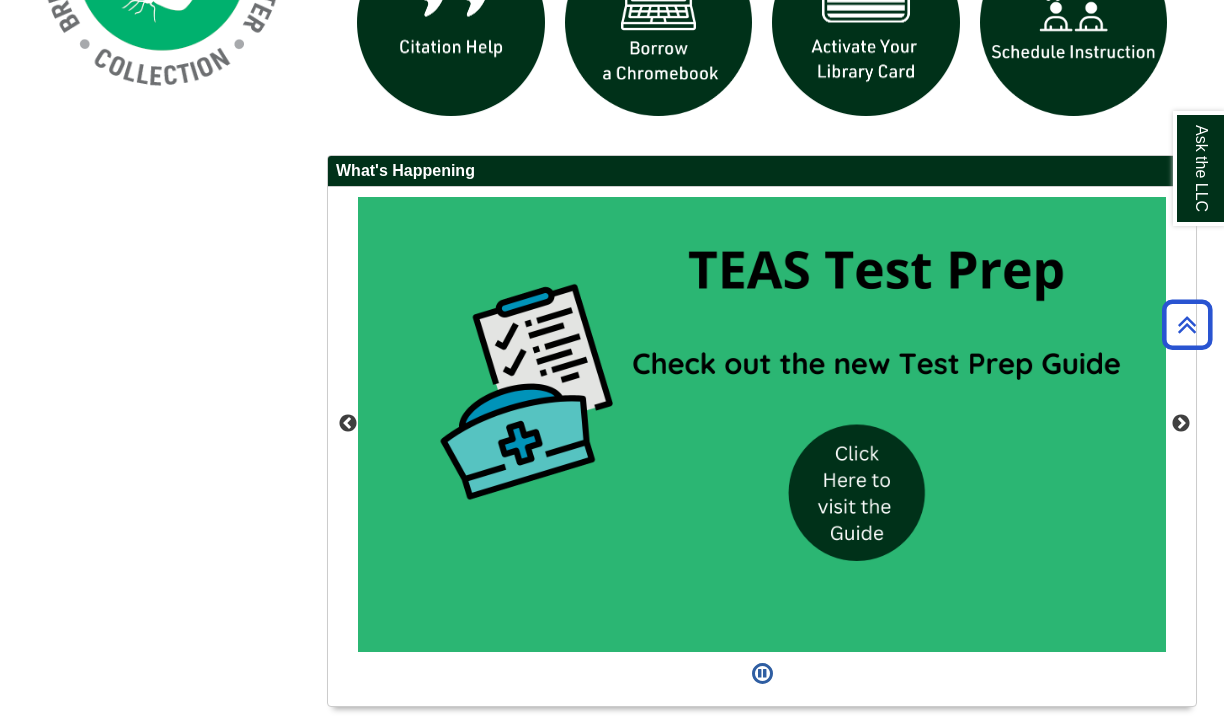 scroll, scrollTop: 1395, scrollLeft: 0, axis: vertical 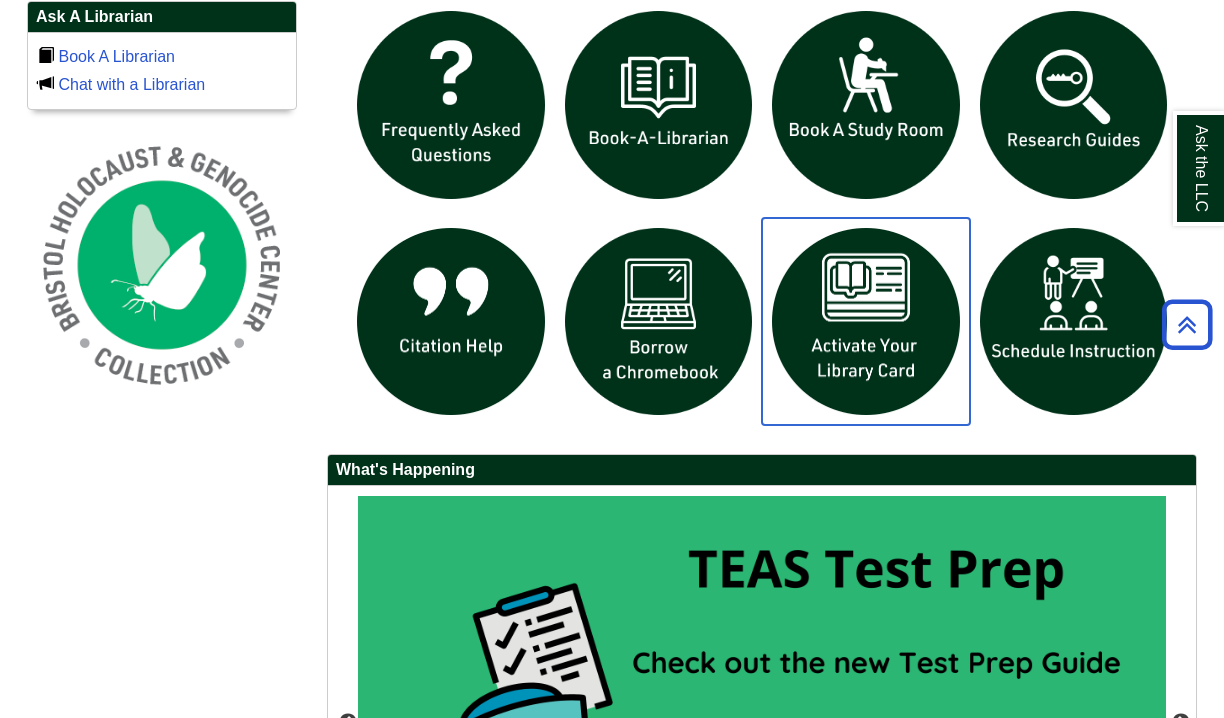 click at bounding box center [866, 322] 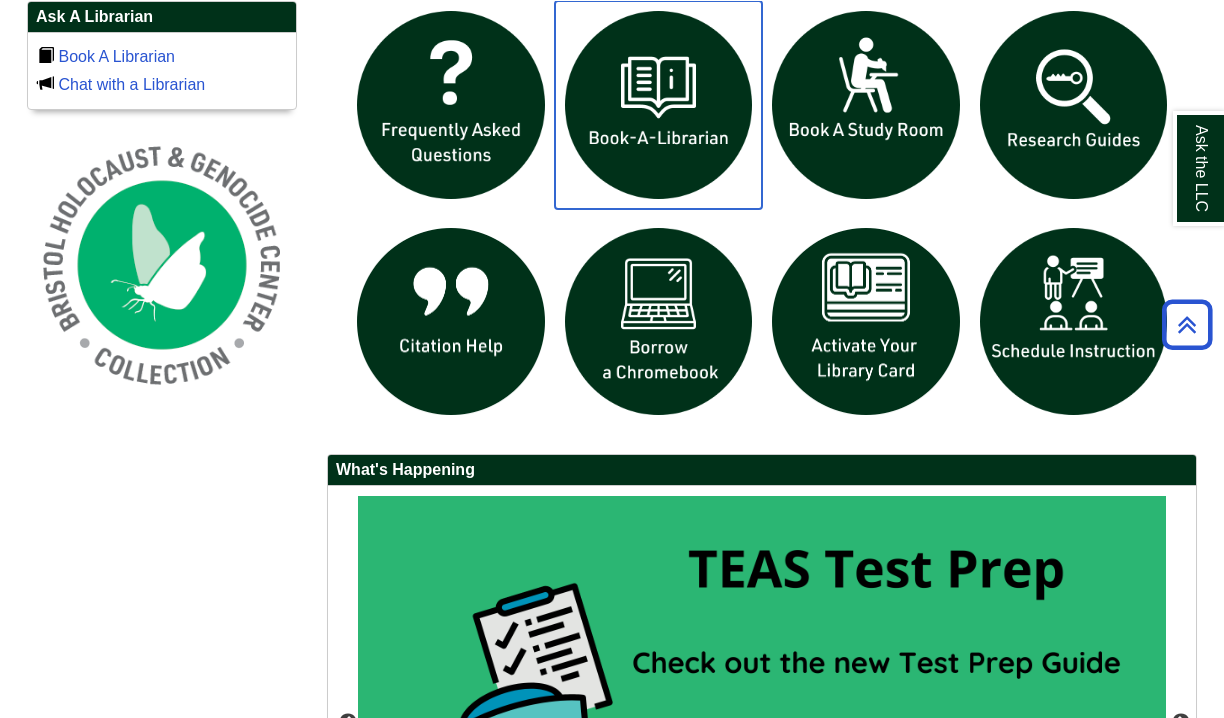 click at bounding box center (659, 105) 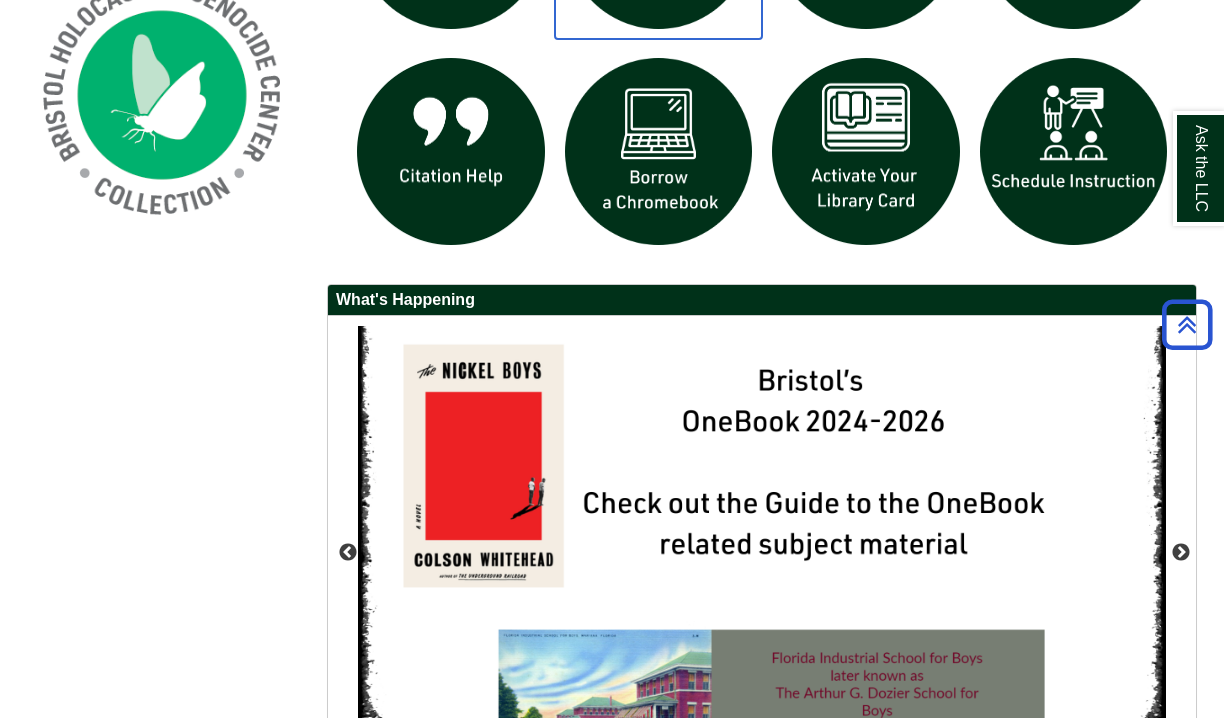 scroll, scrollTop: 1764, scrollLeft: 0, axis: vertical 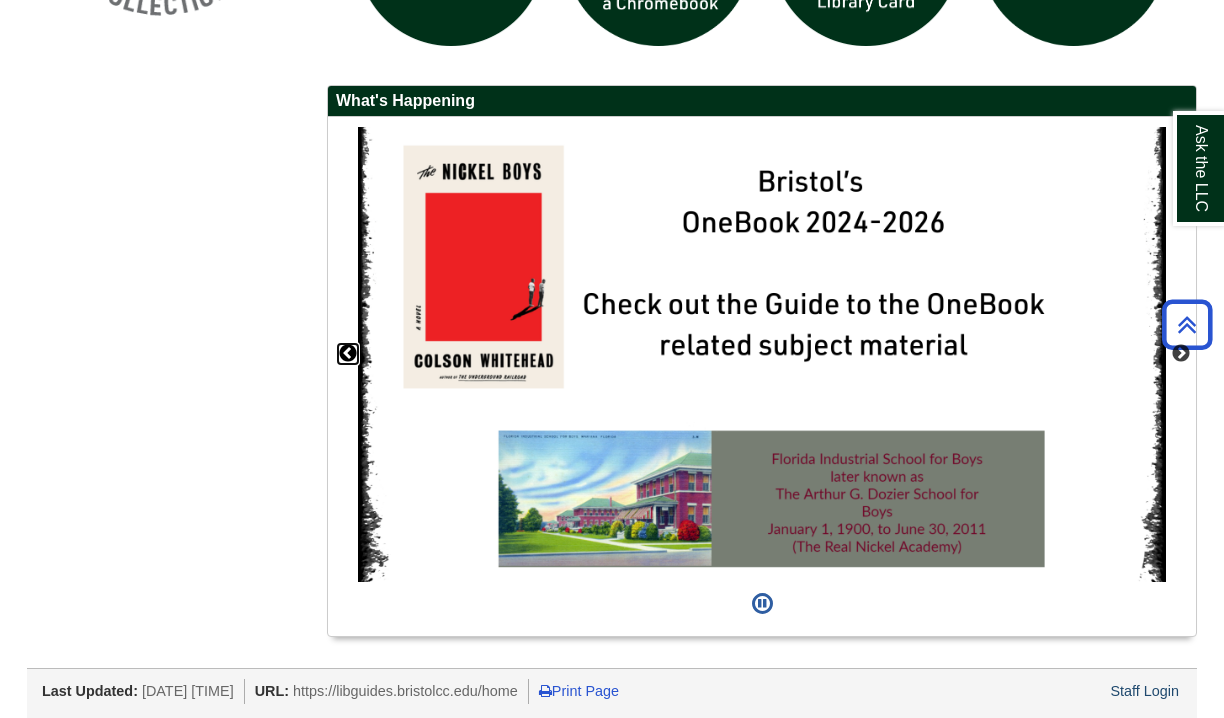click on "Previous" at bounding box center (348, 354) 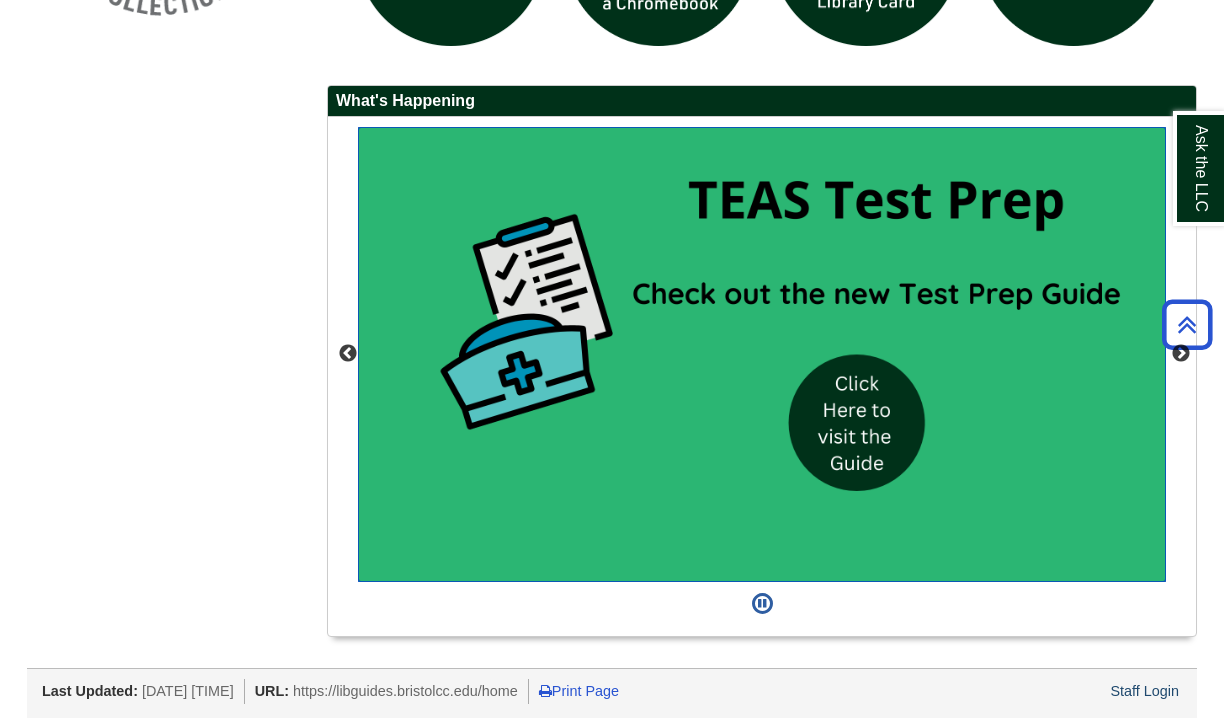 click at bounding box center (762, 354) 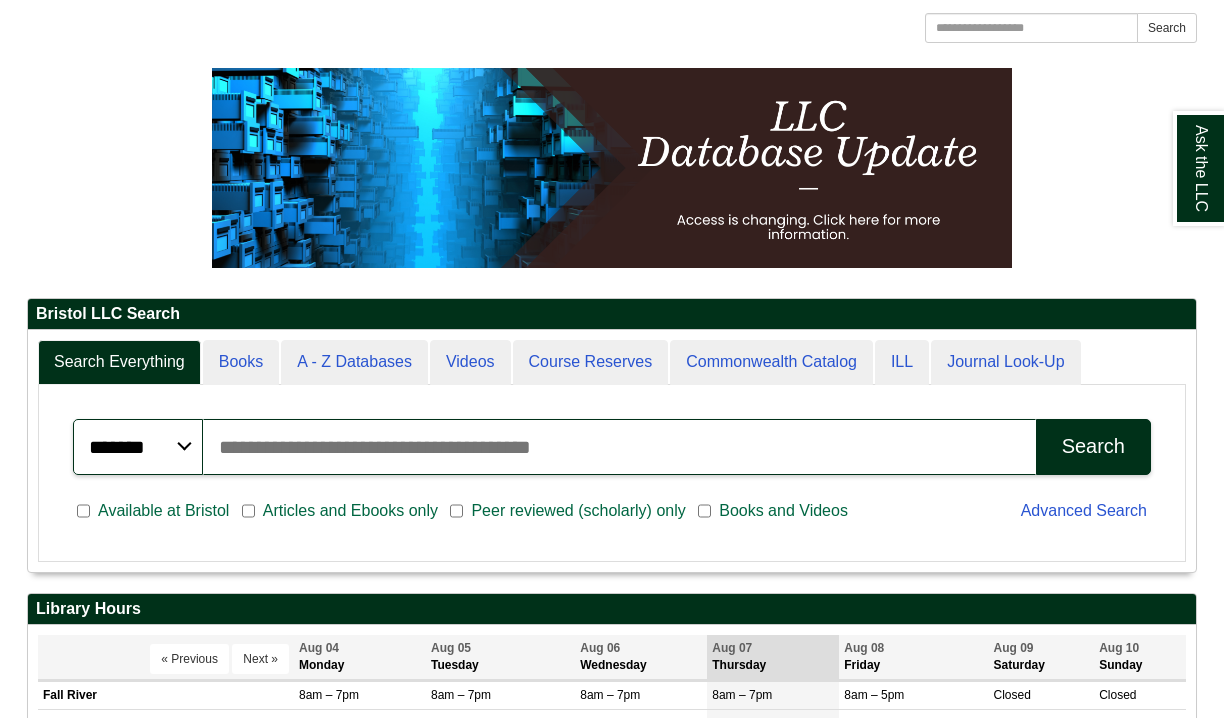 scroll, scrollTop: 604, scrollLeft: 0, axis: vertical 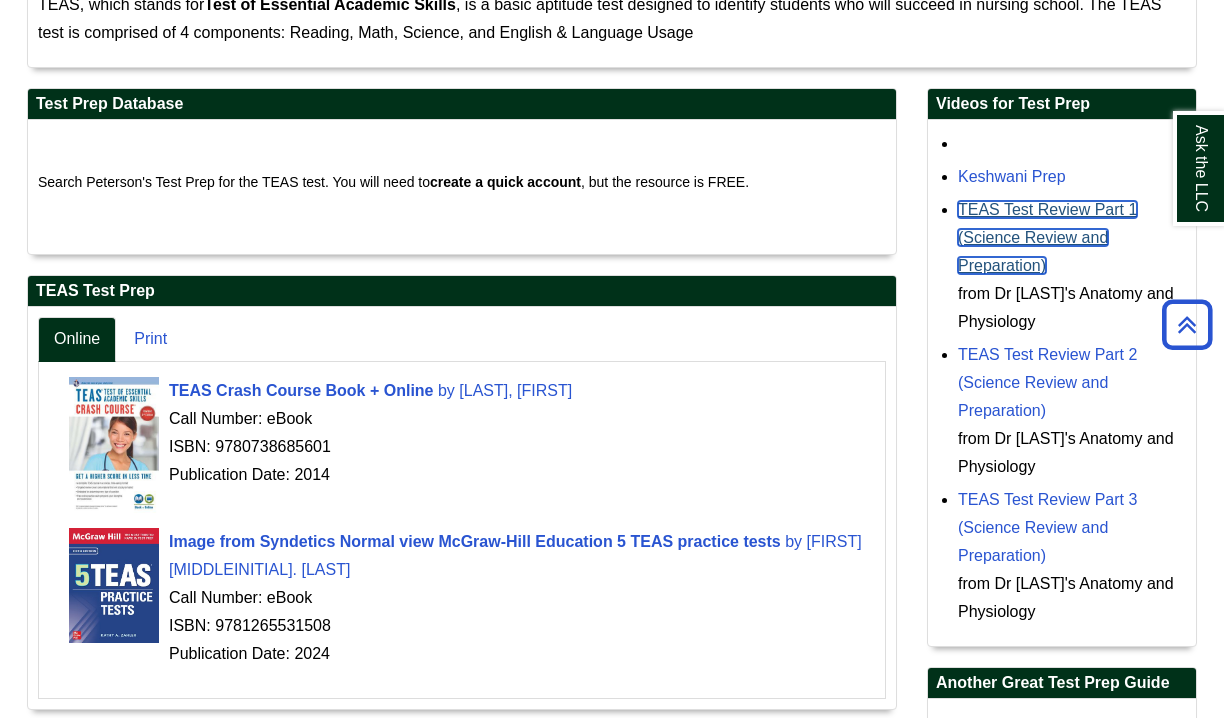 click on "TEAS Test Review Part 1 (Science Review and Preparation)" at bounding box center [1047, 237] 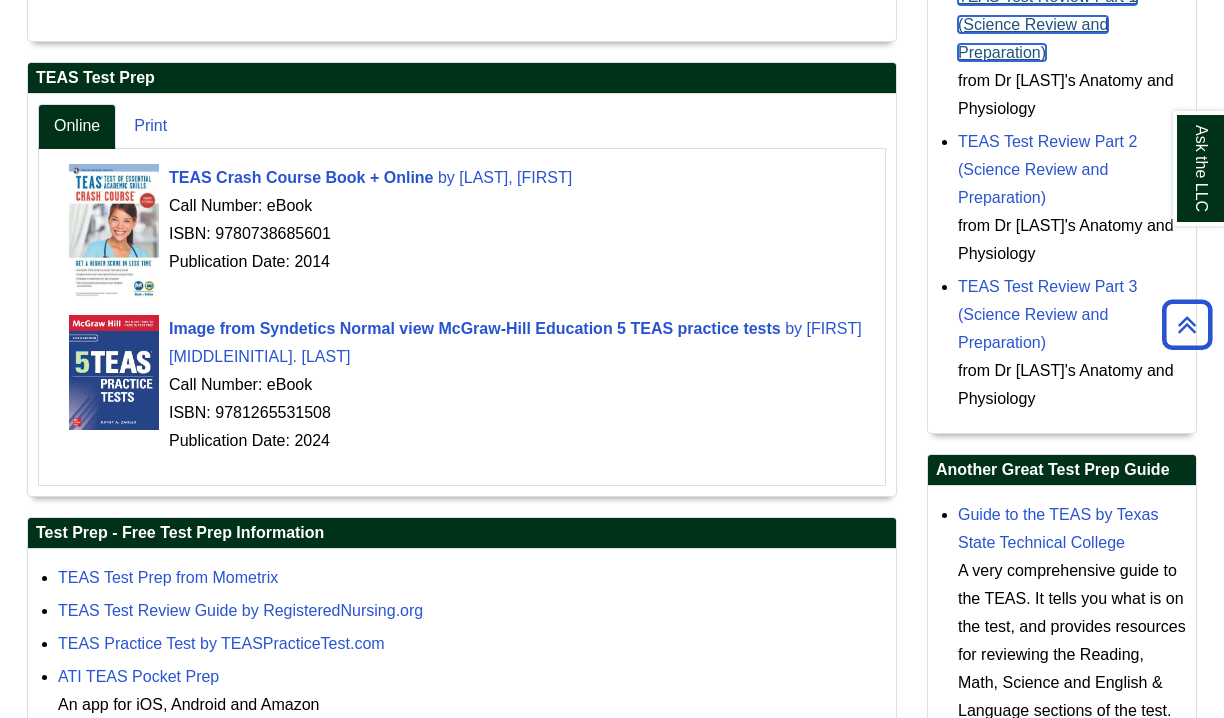 scroll, scrollTop: 693, scrollLeft: 0, axis: vertical 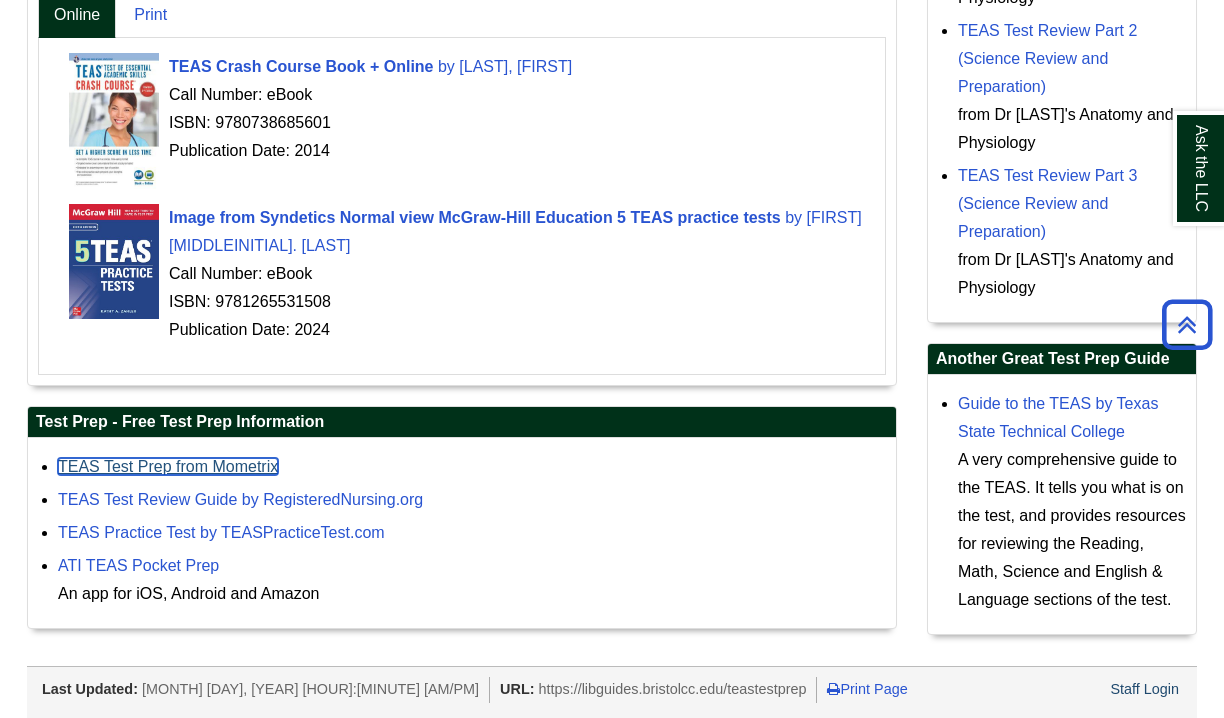 click on "TEAS Test Prep from Mometrix" at bounding box center (168, 466) 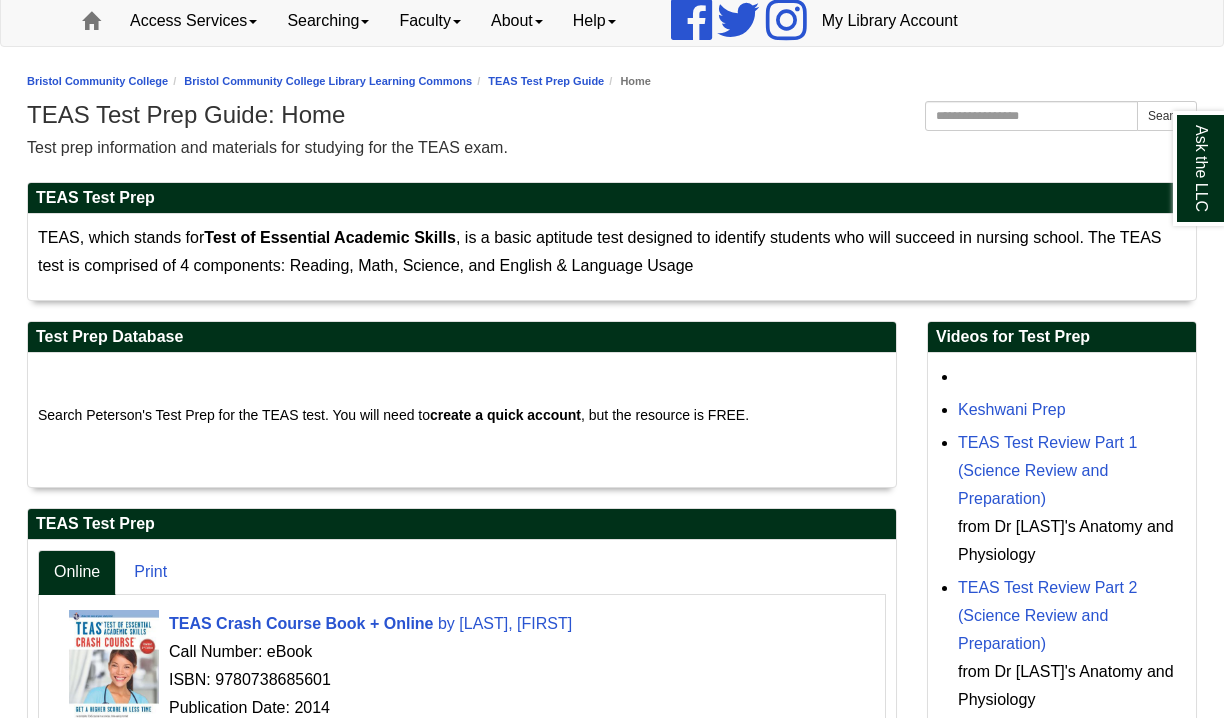 scroll, scrollTop: 138, scrollLeft: 0, axis: vertical 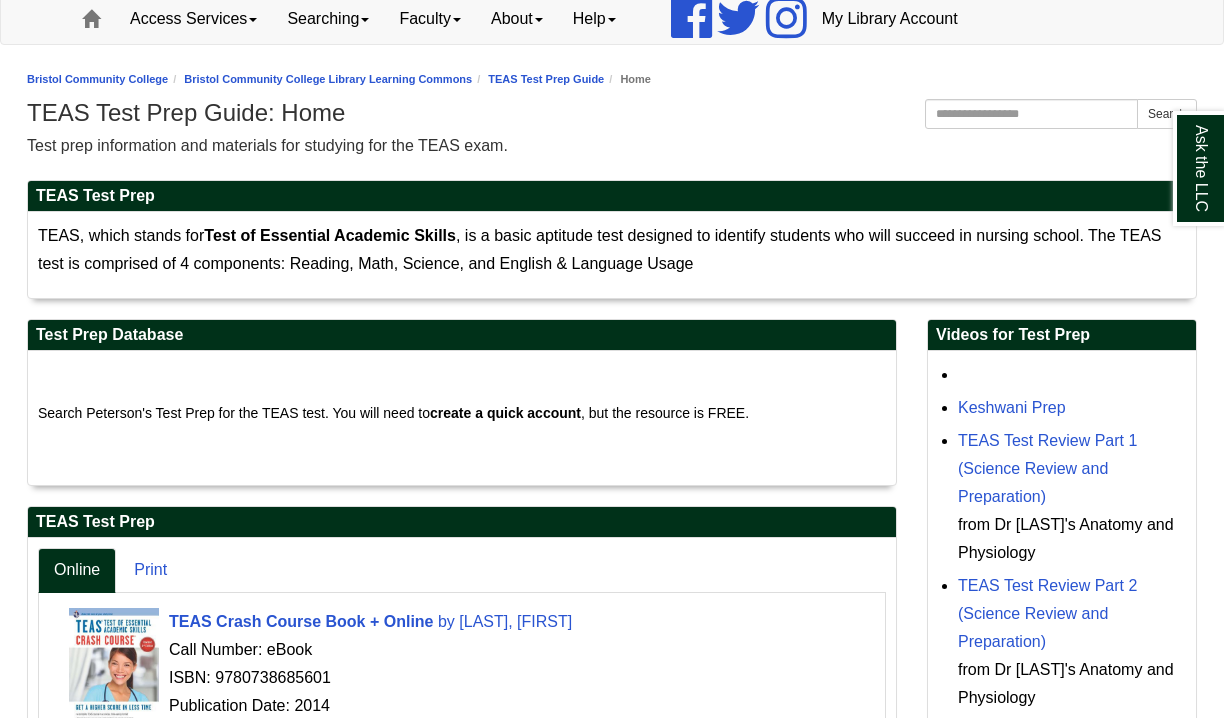 click on "Search Peterson's Test Prep for the TEAS test. You will need to  create a quick account , but the resource is FREE." at bounding box center (462, 418) 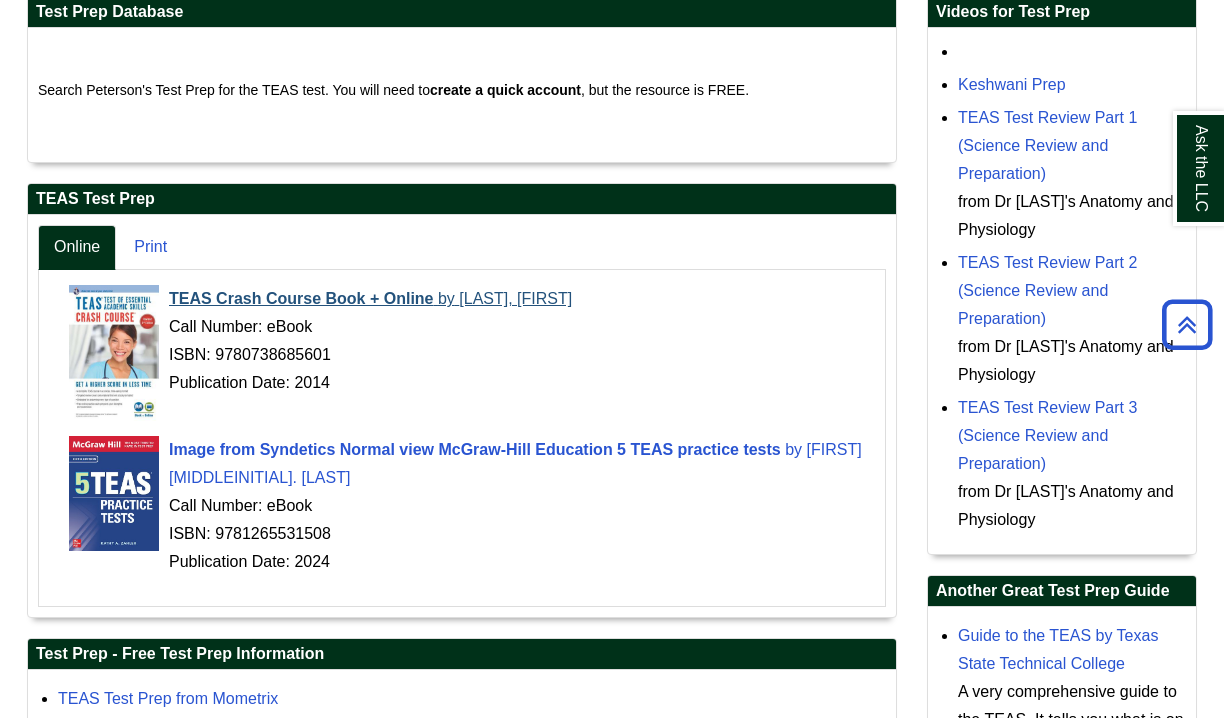 scroll, scrollTop: 505, scrollLeft: 0, axis: vertical 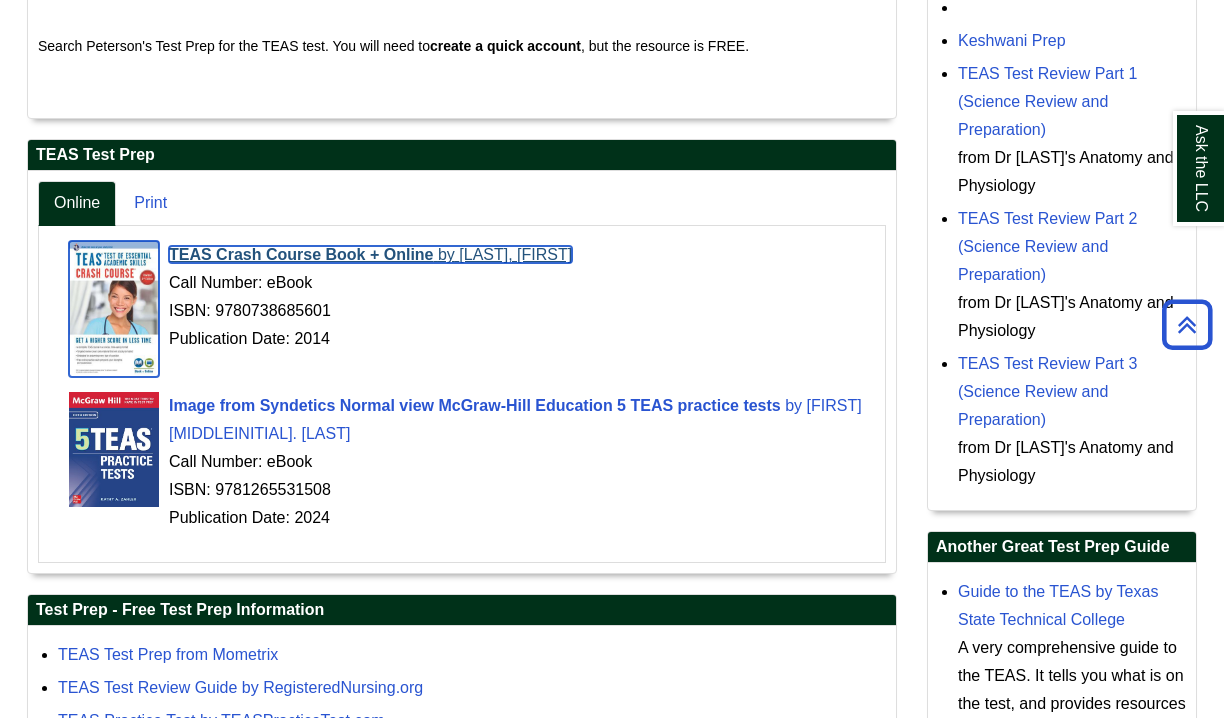 click on "by" at bounding box center [446, 254] 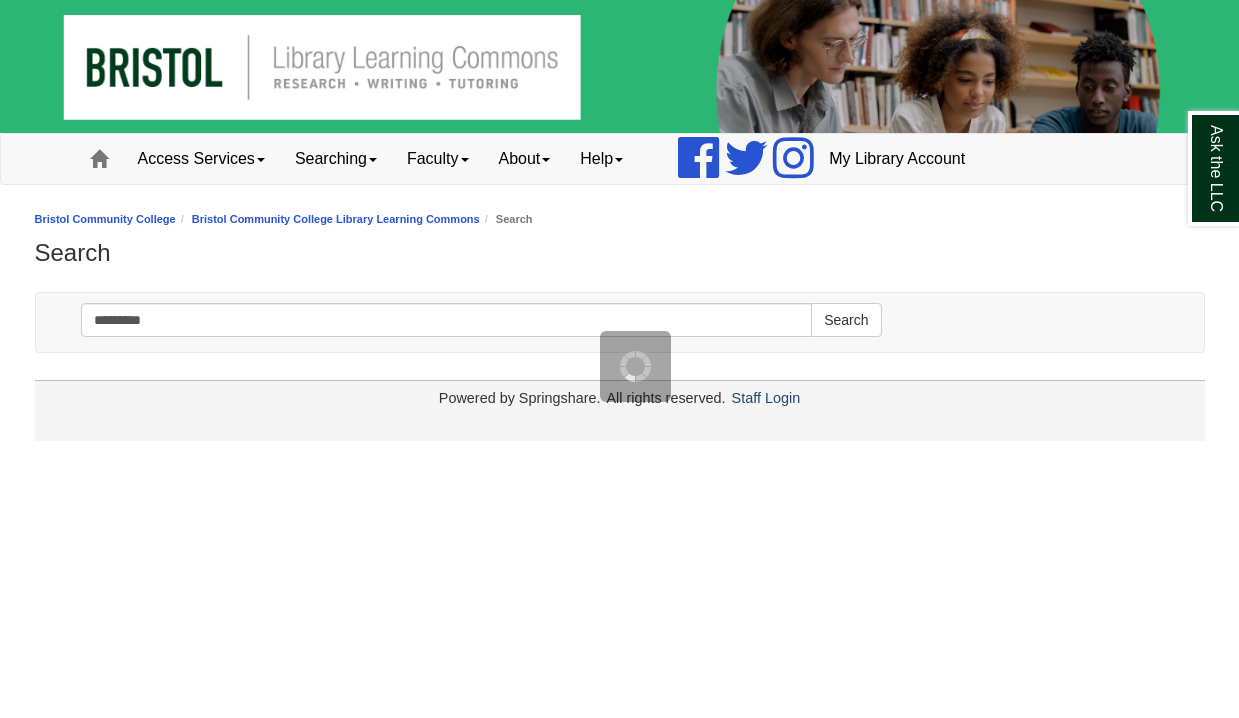 scroll, scrollTop: 0, scrollLeft: 0, axis: both 